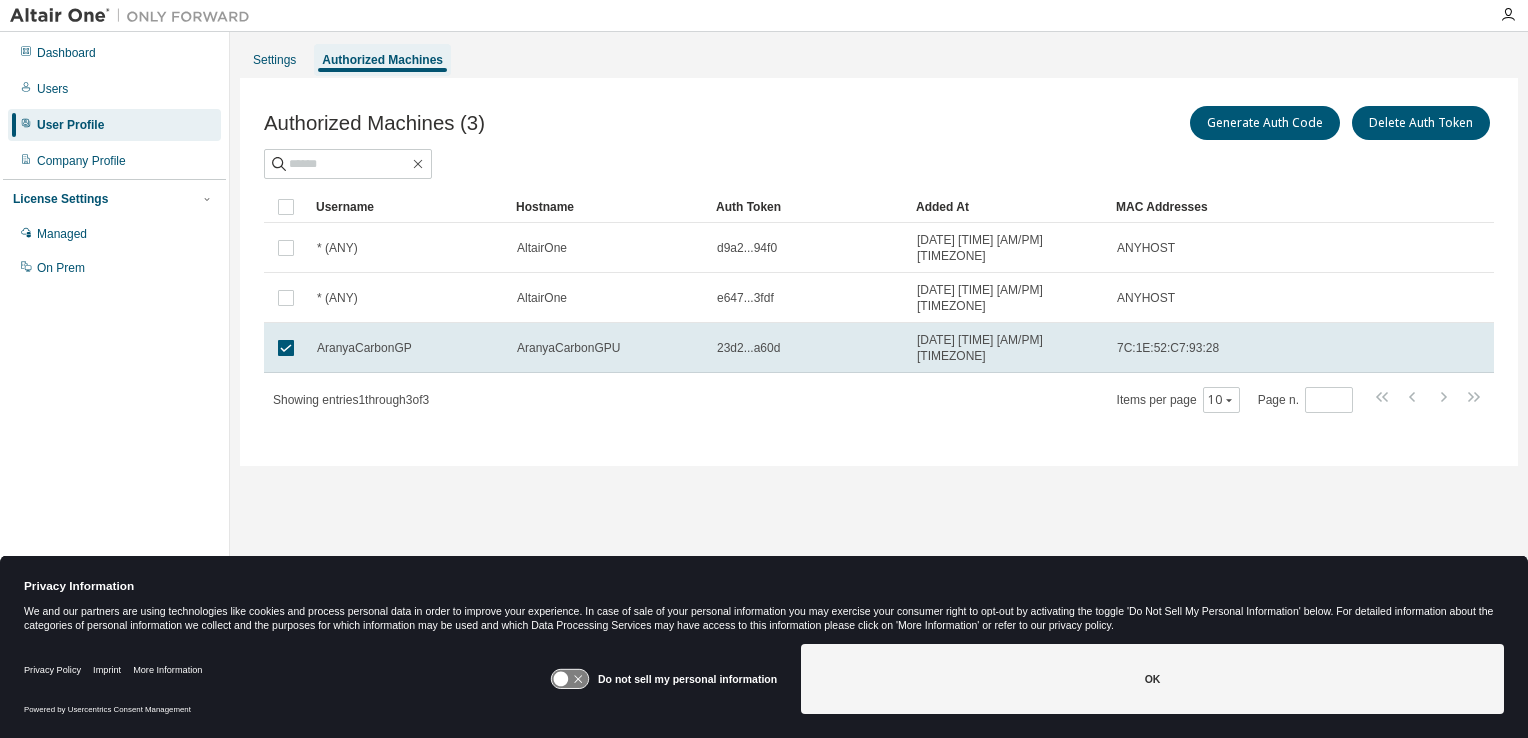 scroll, scrollTop: 0, scrollLeft: 0, axis: both 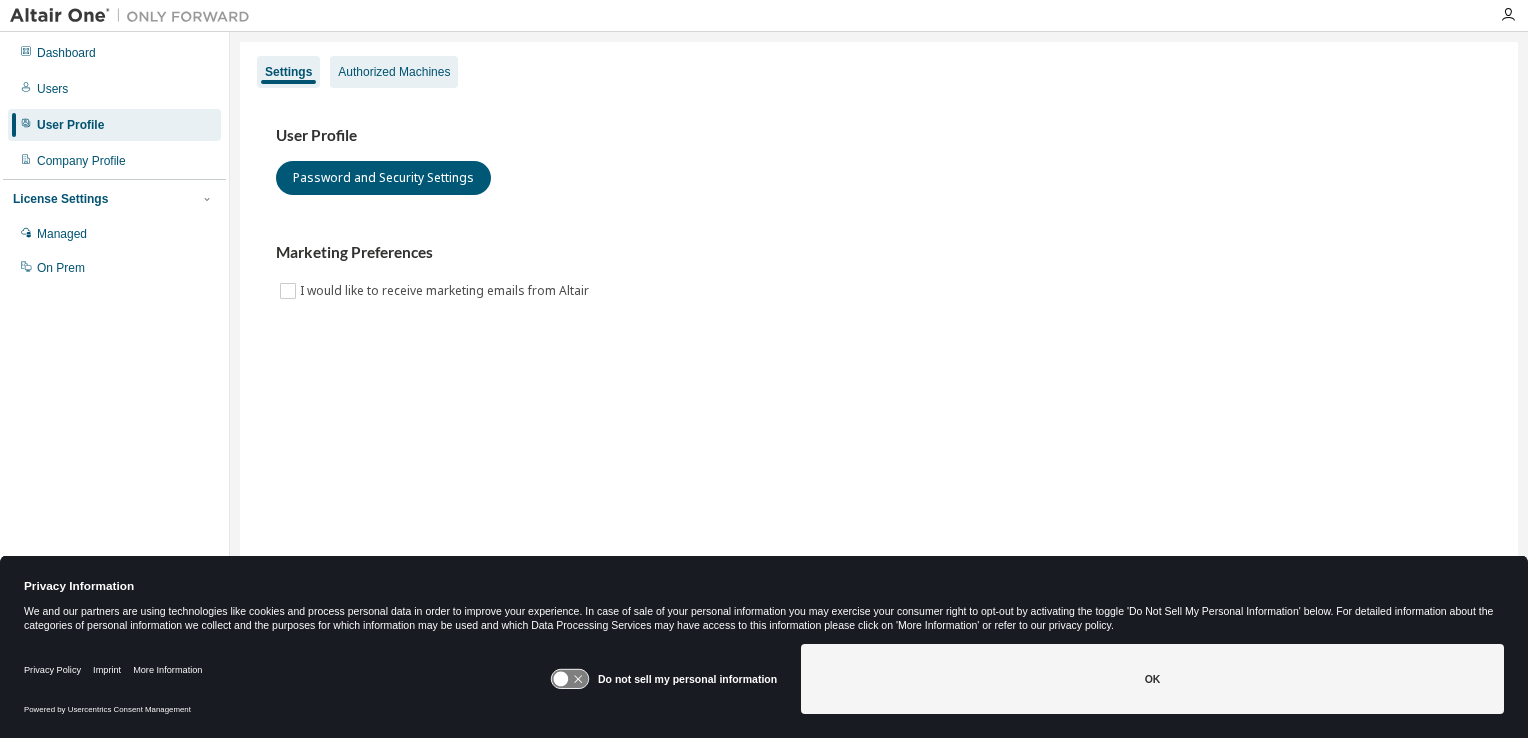 click on "Authorized Machines" at bounding box center (394, 72) 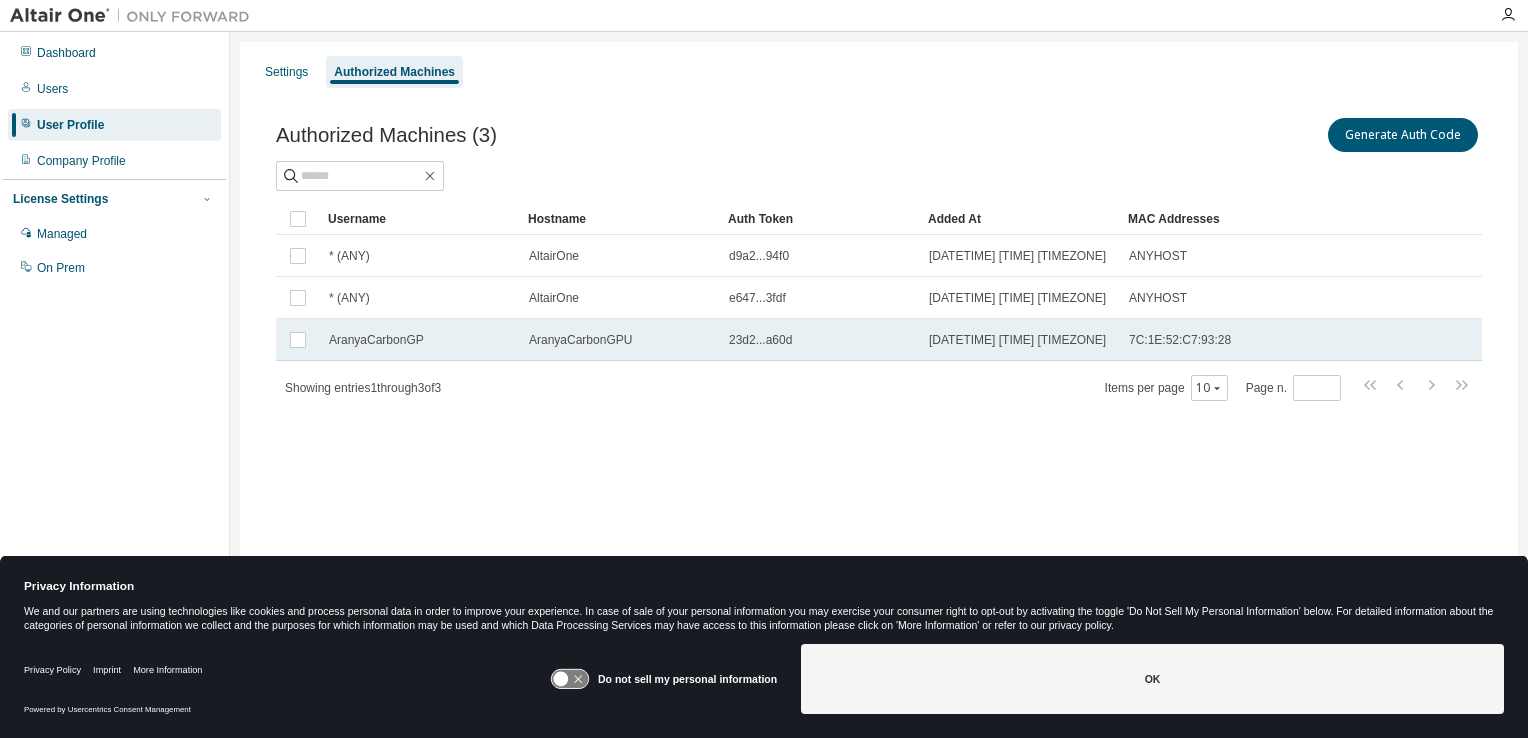 click on "AranyaCarbonGP" at bounding box center [420, 340] 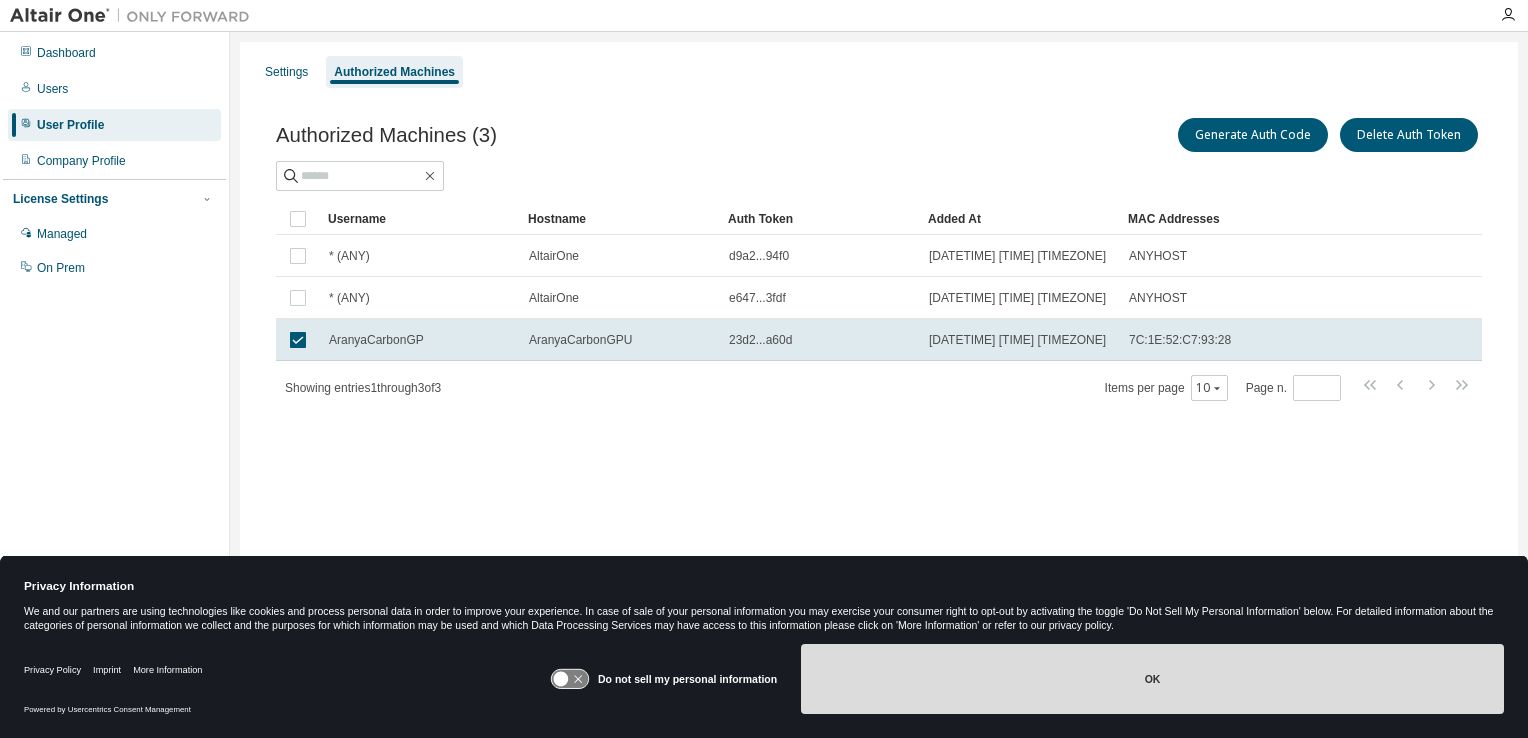 click on "OK" at bounding box center (1152, 679) 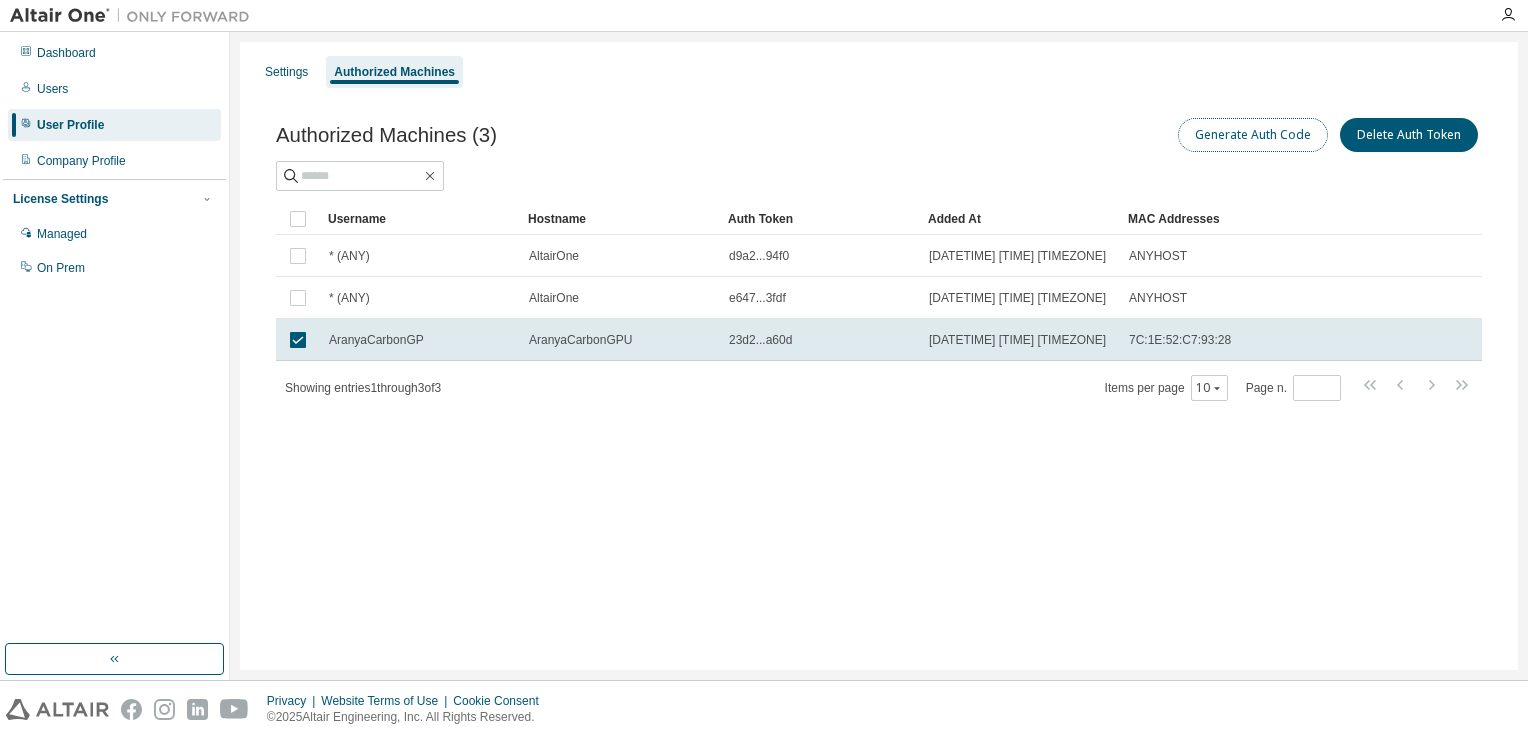 click on "Generate Auth Code" at bounding box center [1253, 135] 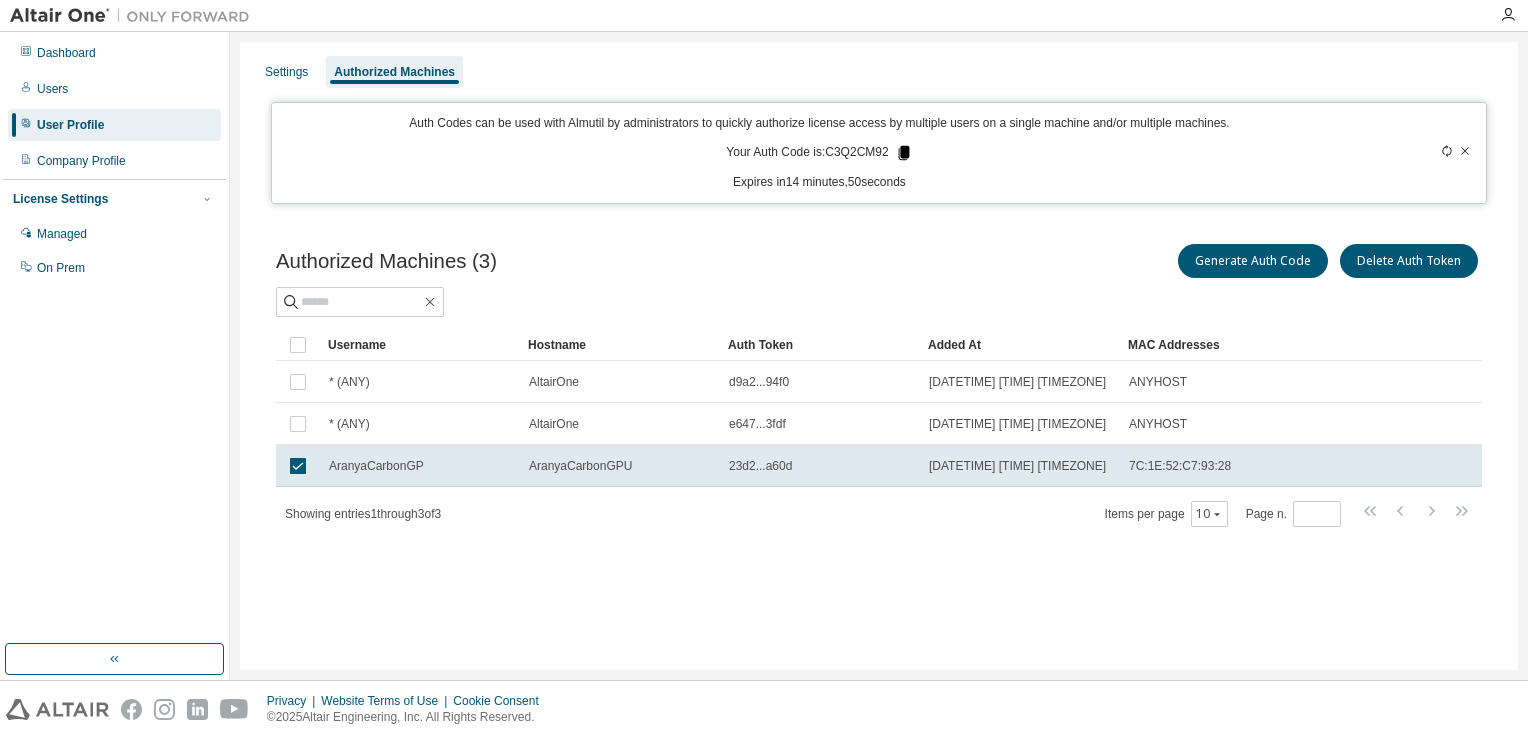click 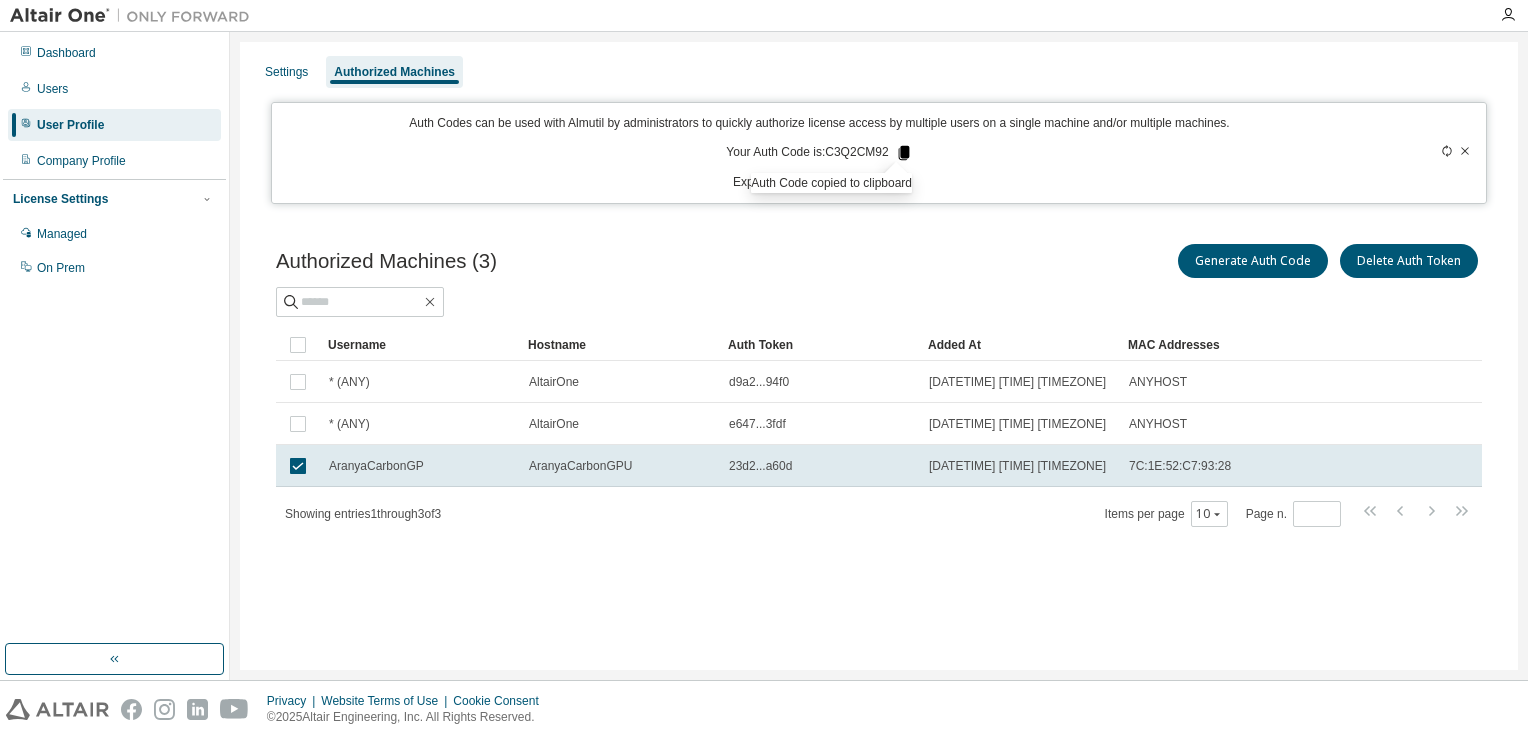 click 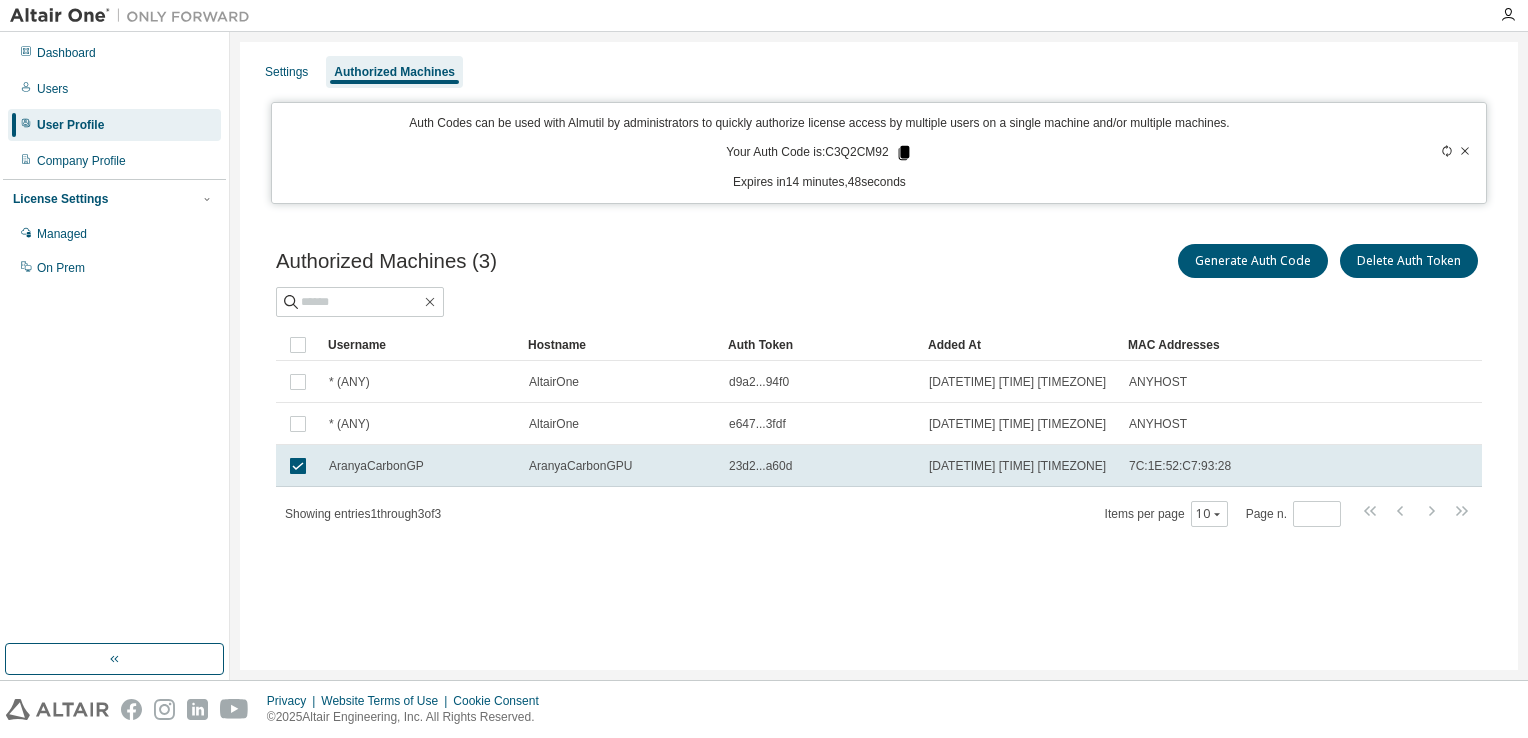 click 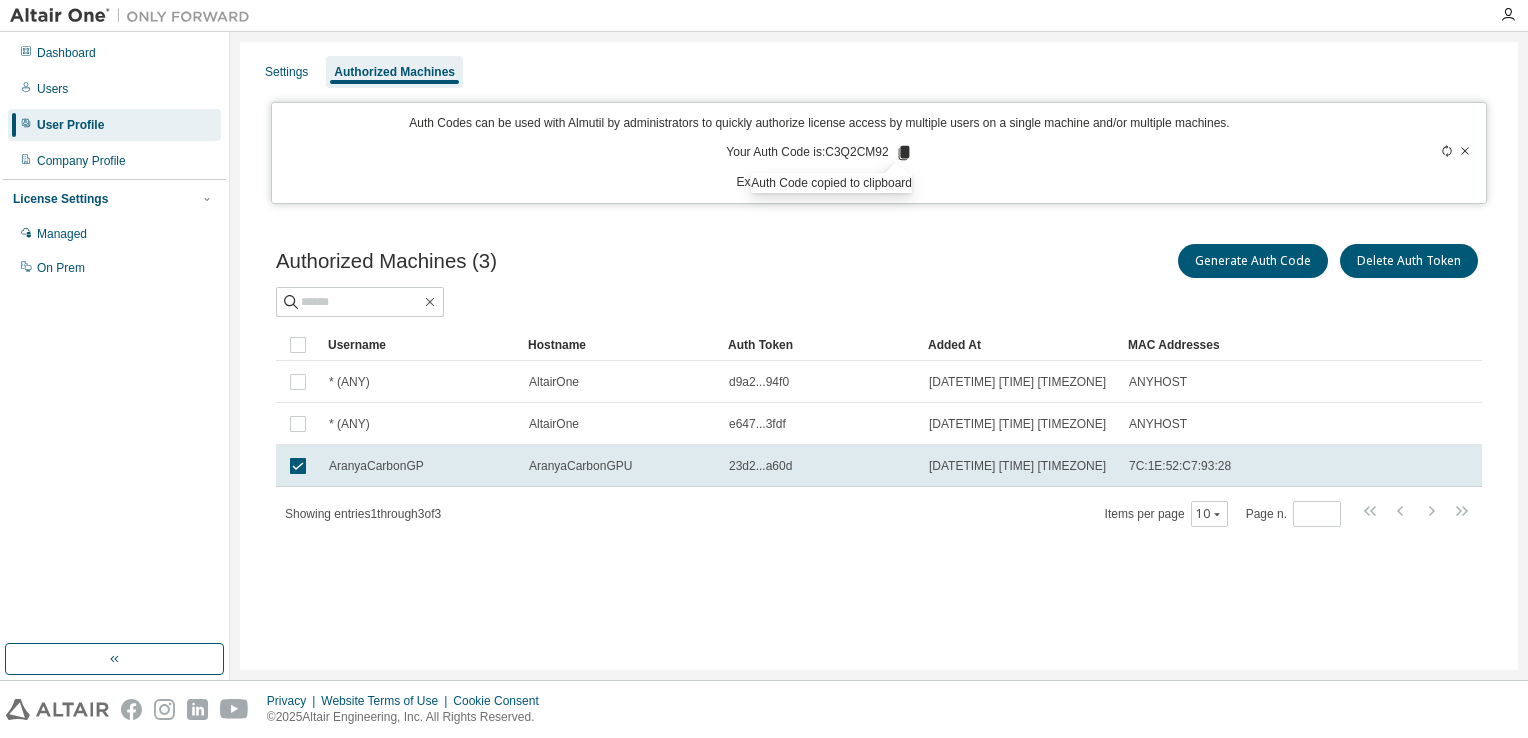 click on "Dashboard Users User Profile Company Profile License Settings Managed On Prem Settings Authorized Machines Auth Codes can be used with Almutil by administrators to quickly authorize license access by multiple users on a single machine and/or multiple machines. Your Auth Code is:  [AUTHCODE]   Expires in  14 minutes,  3  seconds Authorized Machines (3) Generate Auth Code Delete Auth Token Clear Load Save Save As Field Operator Value Select filter Select operand Add criteria Search Username Hostname Auth Token Added At MAC Addresses * (ANY) AltairOne d9a2...94f0 [DATETIME] [TIME] [TIMEZONE] ANYHOST * (ANY) AltairOne e647...3fdf [DATETIME] [TIME] [TIMEZONE] ANYHOST AranyaCarbonGP AranyaCarbonGPU 23d2...a60d [DATETIME] [TIME] [TIMEZONE] 7C:1E:52:C7:93:28 Showing entries  1  through  3  of  3 Items per page 10 Page n. * Privacy Website Terms of Use Cookie Consent ©  [YEAR]  Altair Engineering, Inc. All Rights Reserved.
Auth Code copied to clipboard" at bounding box center (764, 369) 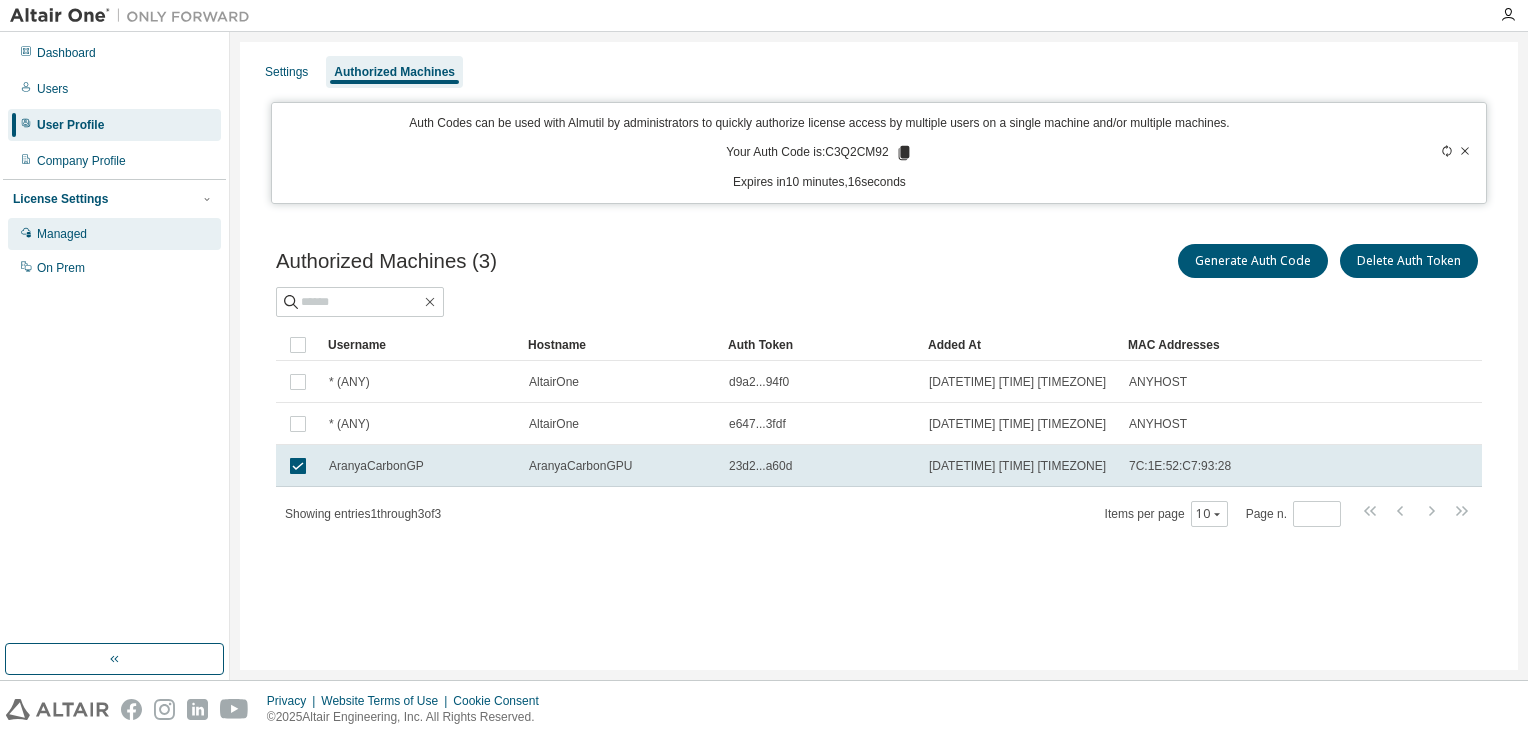 click on "Managed" at bounding box center [62, 234] 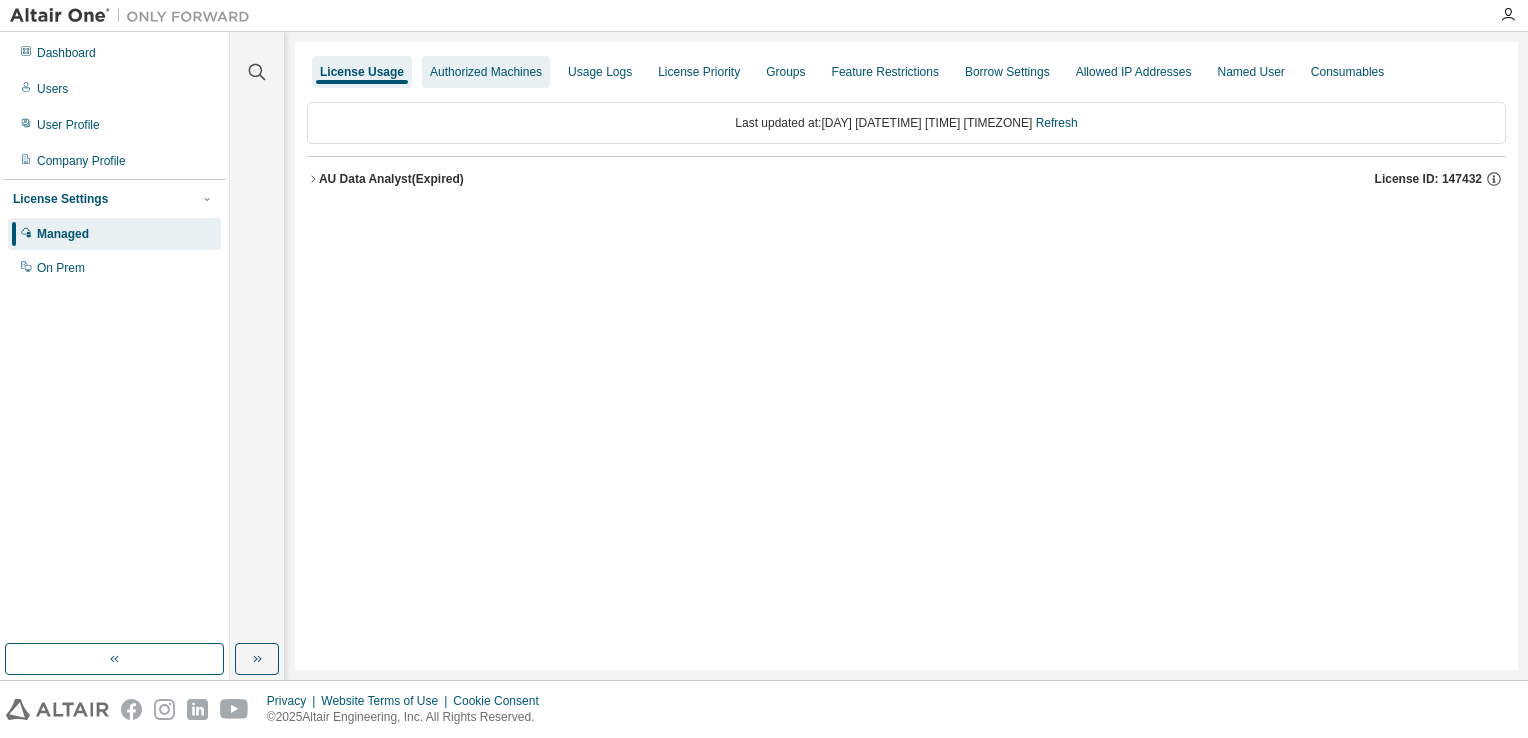 click on "Authorized Machines" at bounding box center [486, 72] 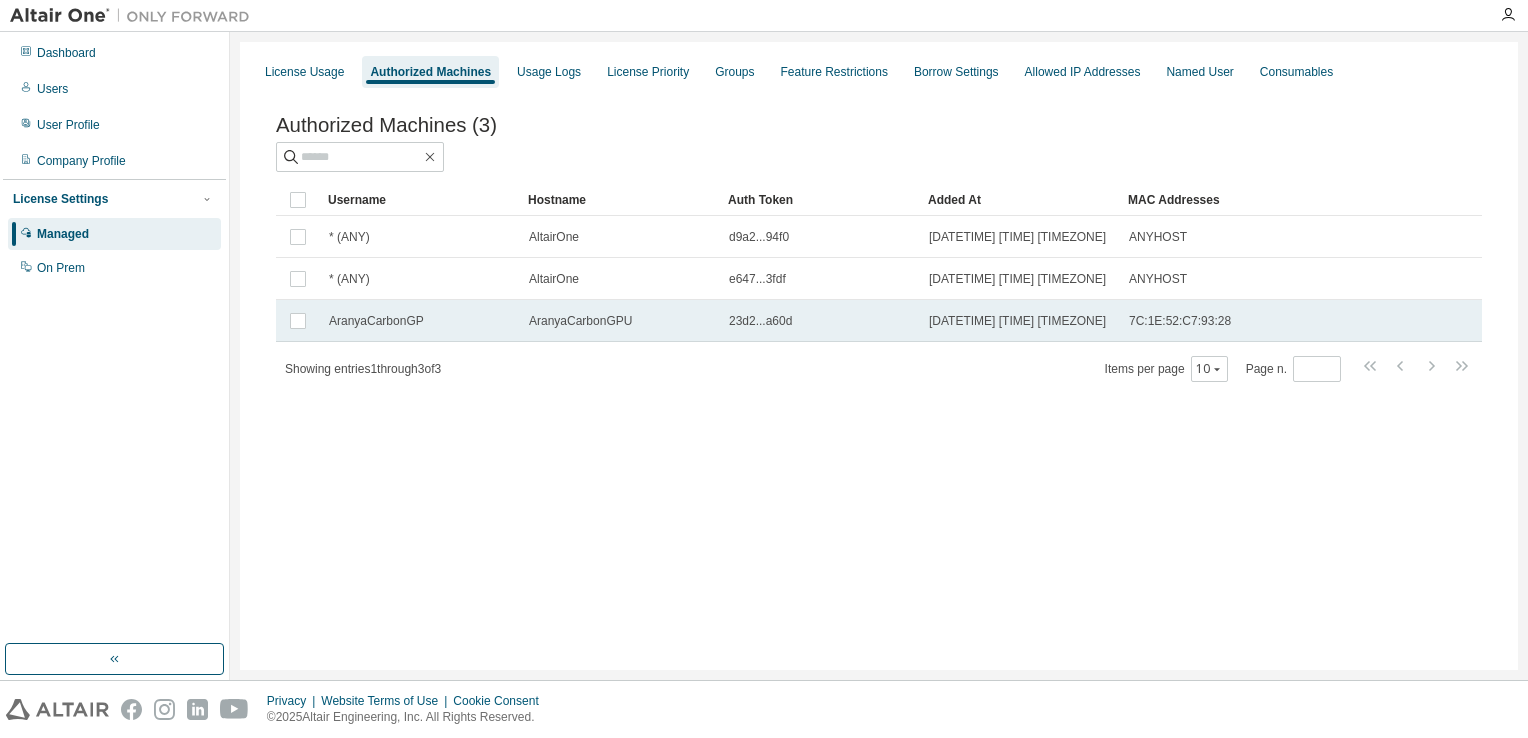 click on "AranyaCarbonGP" at bounding box center (376, 321) 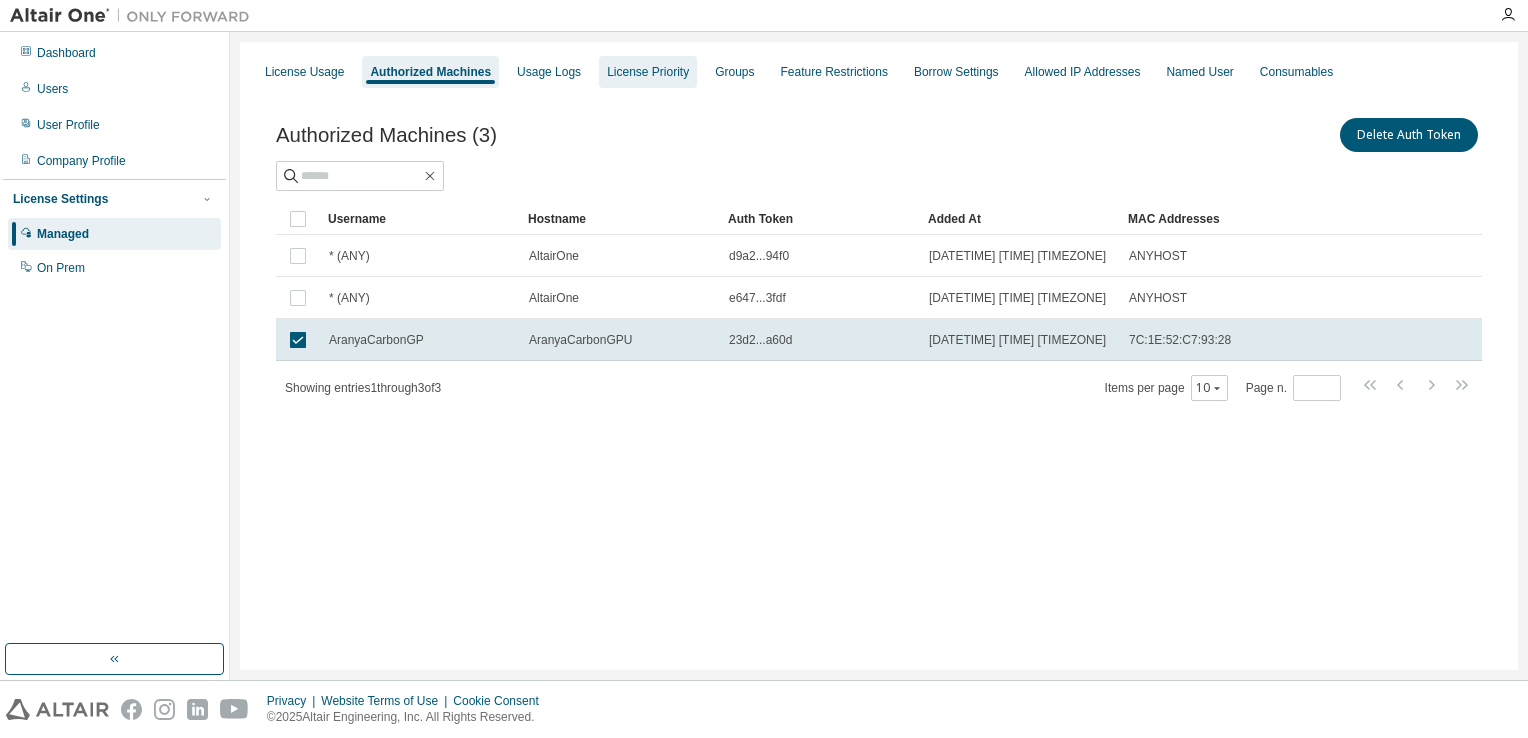click on "License Priority" at bounding box center [648, 72] 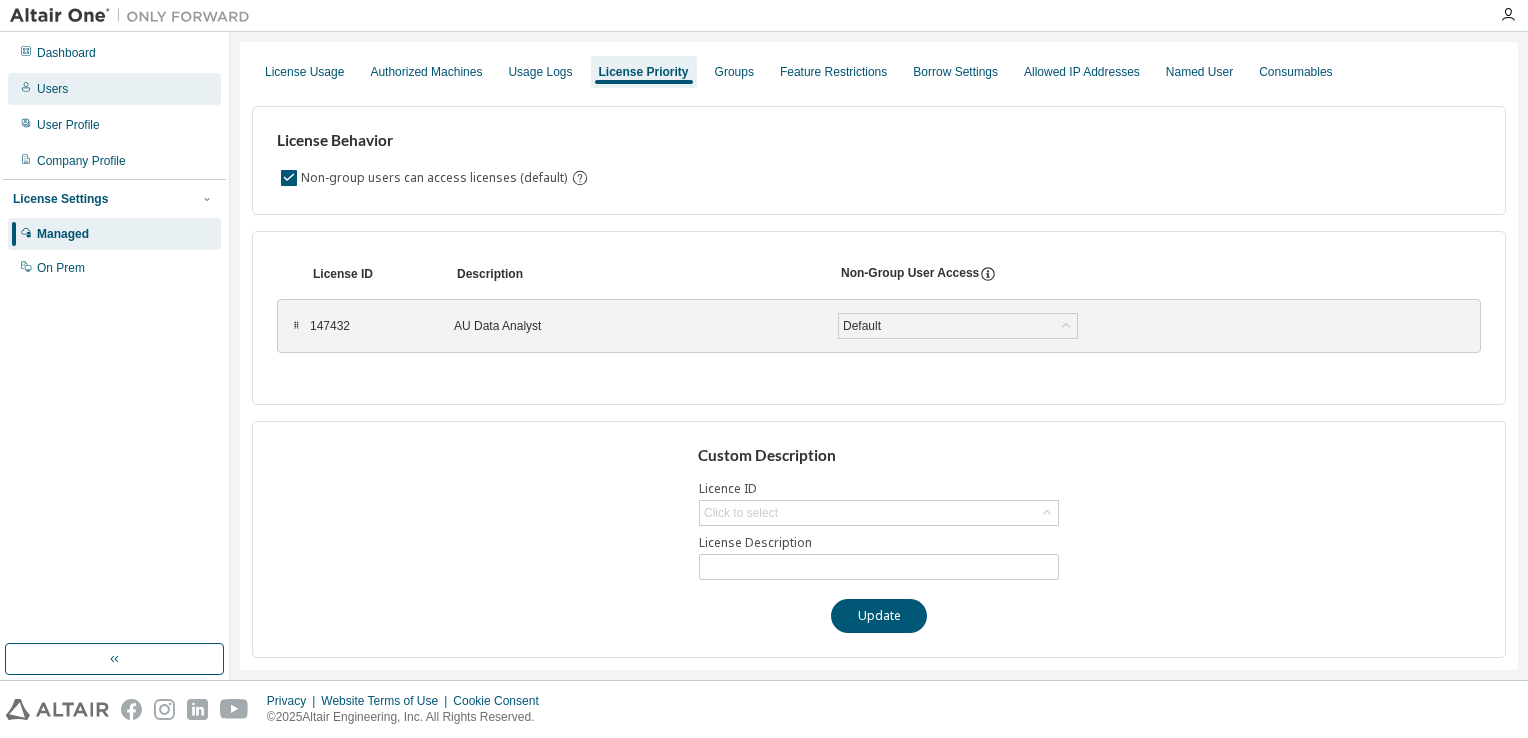 click on "Users" at bounding box center [52, 89] 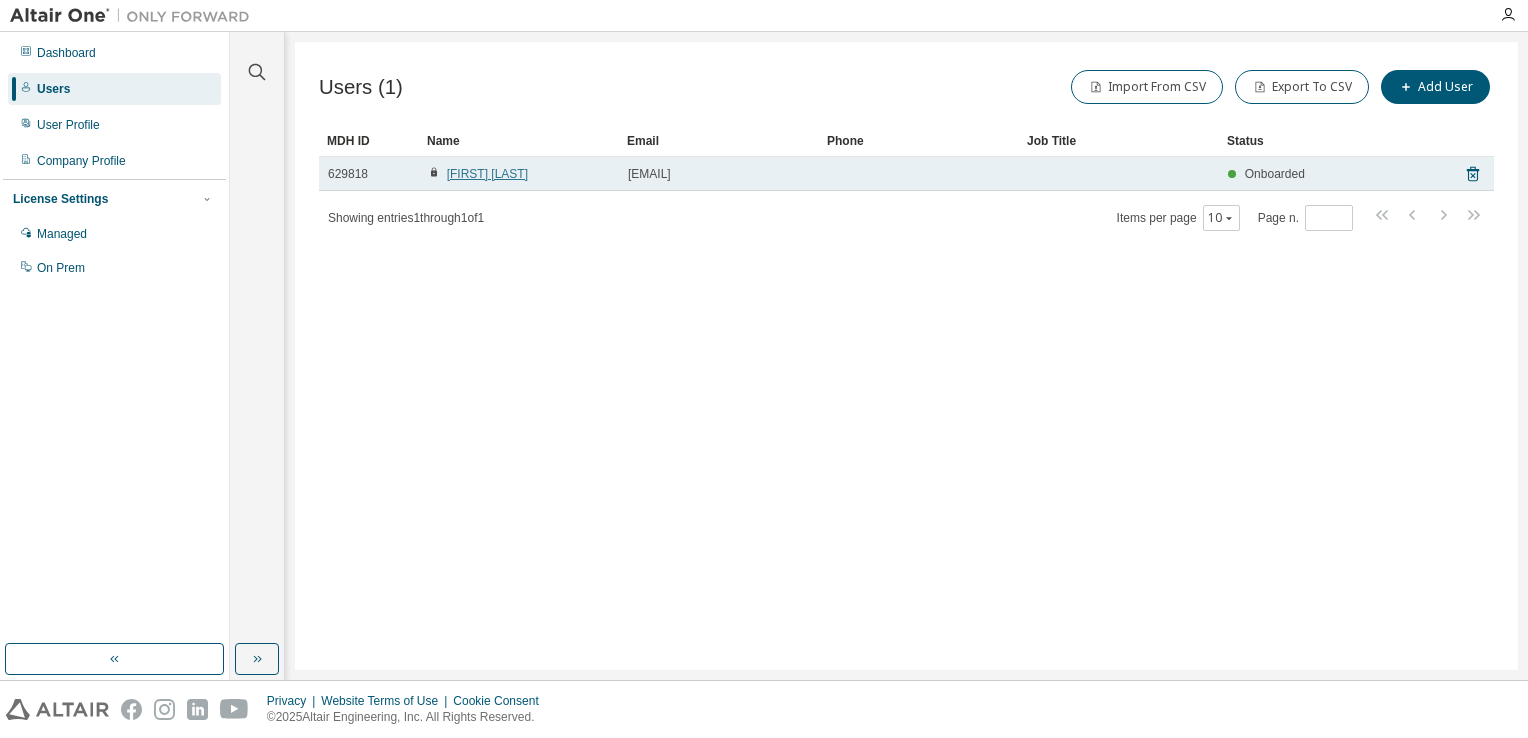 click on "[FIRST] [LAST]" at bounding box center [487, 174] 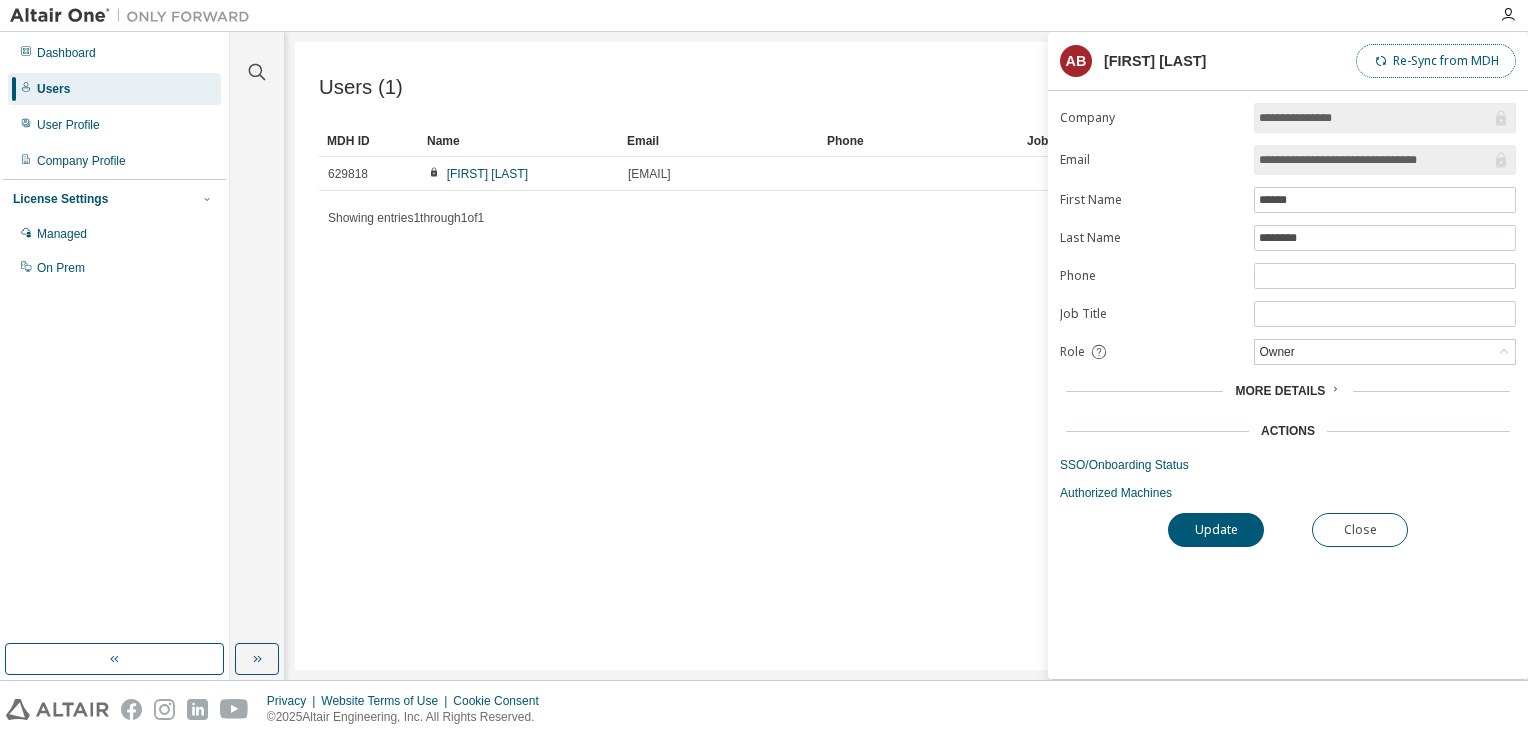click on "Re-Sync from MDH" at bounding box center [1436, 61] 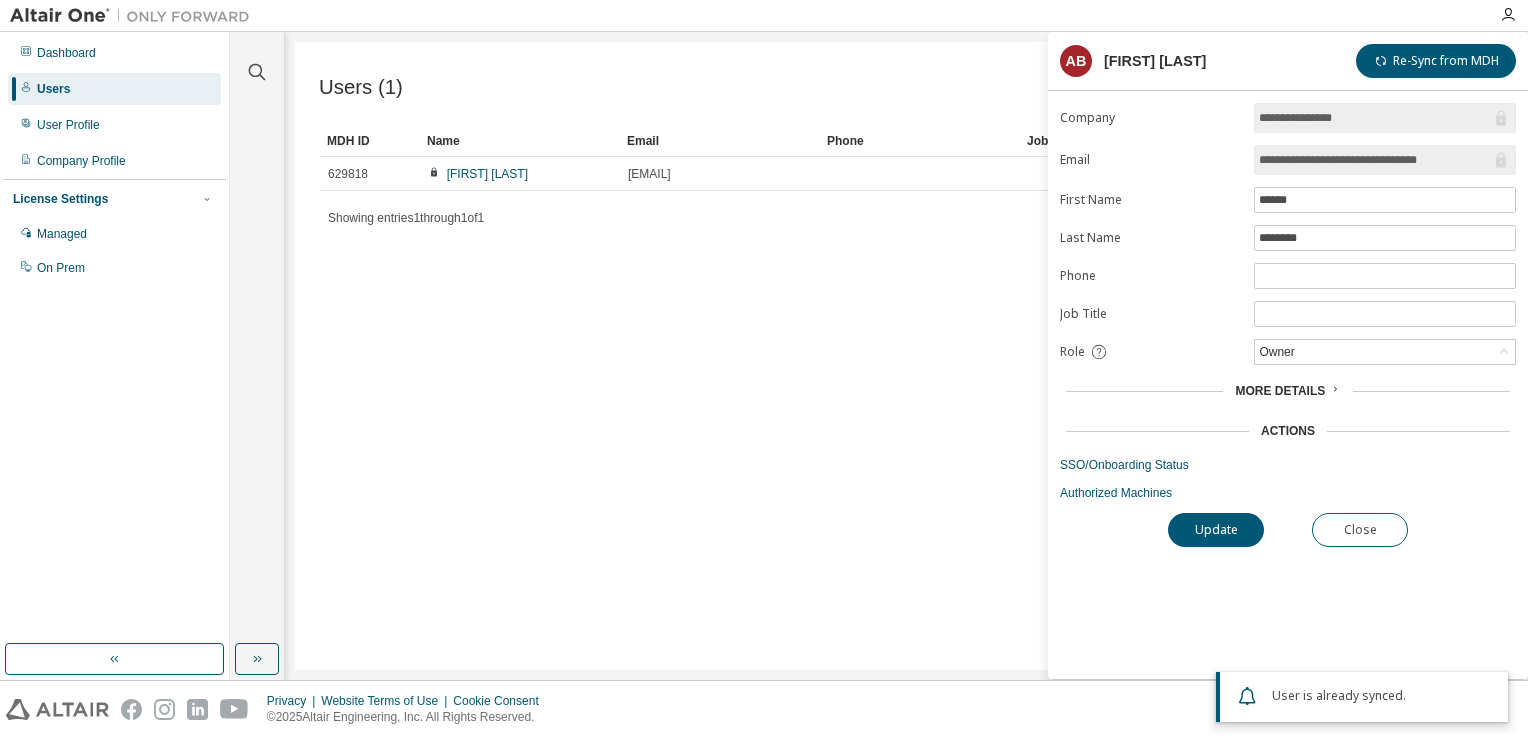 click on "Users (1) Import From CSV Export To CSV Add User Clear Load Save Save As Field Operator Value Select filter Select operand Add criteria Search MDH ID Name Email Phone Job Title Status 629818    [FIRST] [LAST] [EMAIL] Onboarded Showing entries  1  through  1  of  1 Items per page 10 Page n. *" at bounding box center [906, 356] 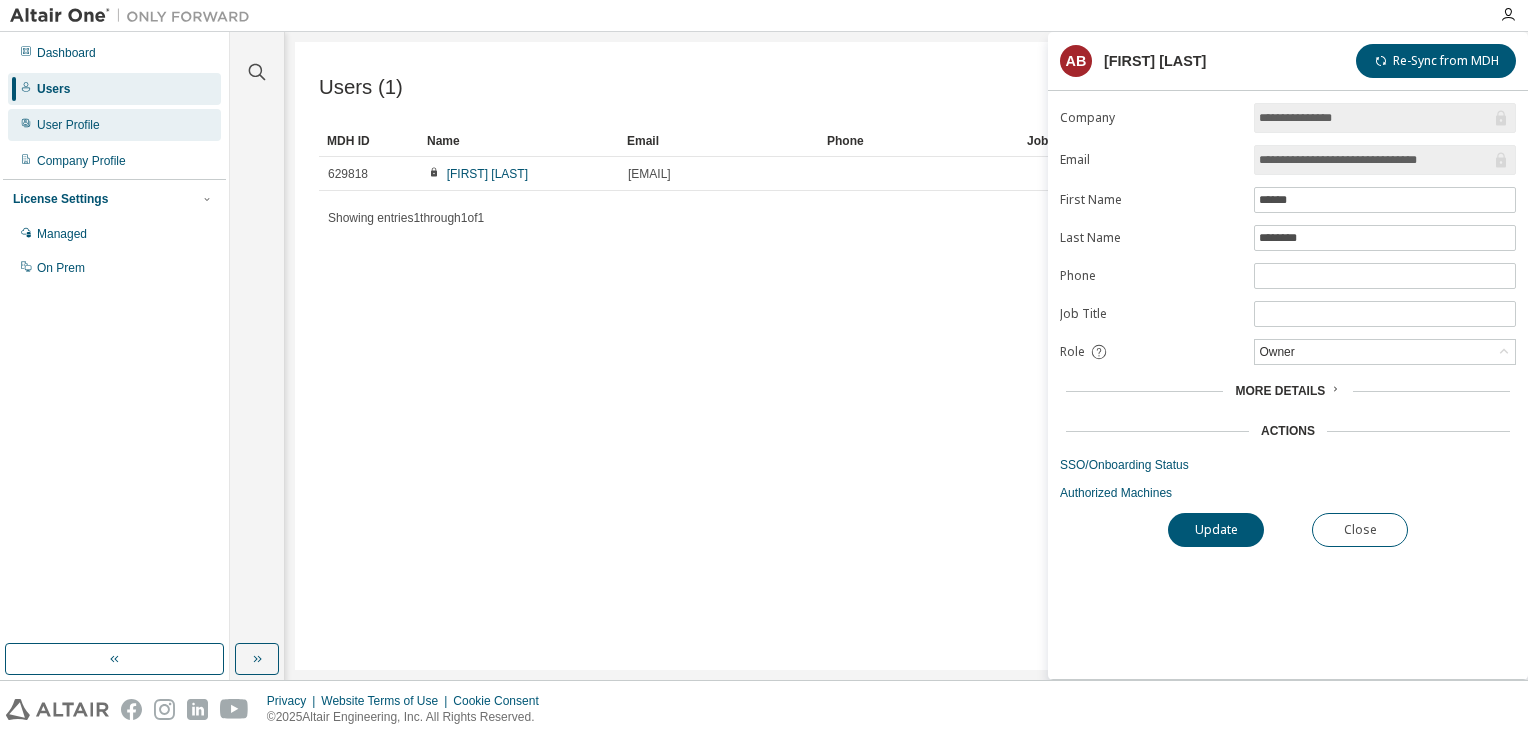 click on "User Profile" at bounding box center (68, 125) 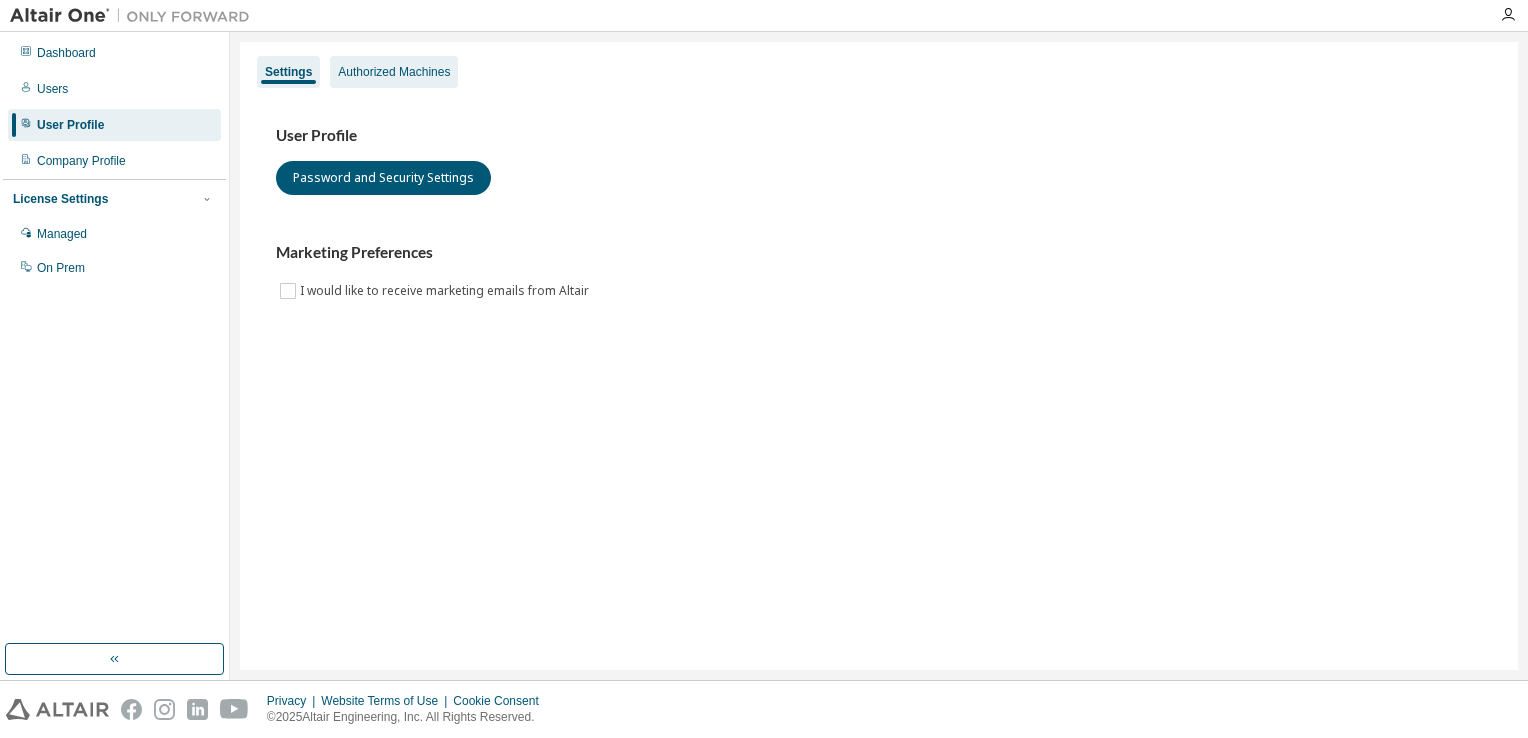 click on "Authorized Machines" at bounding box center (394, 72) 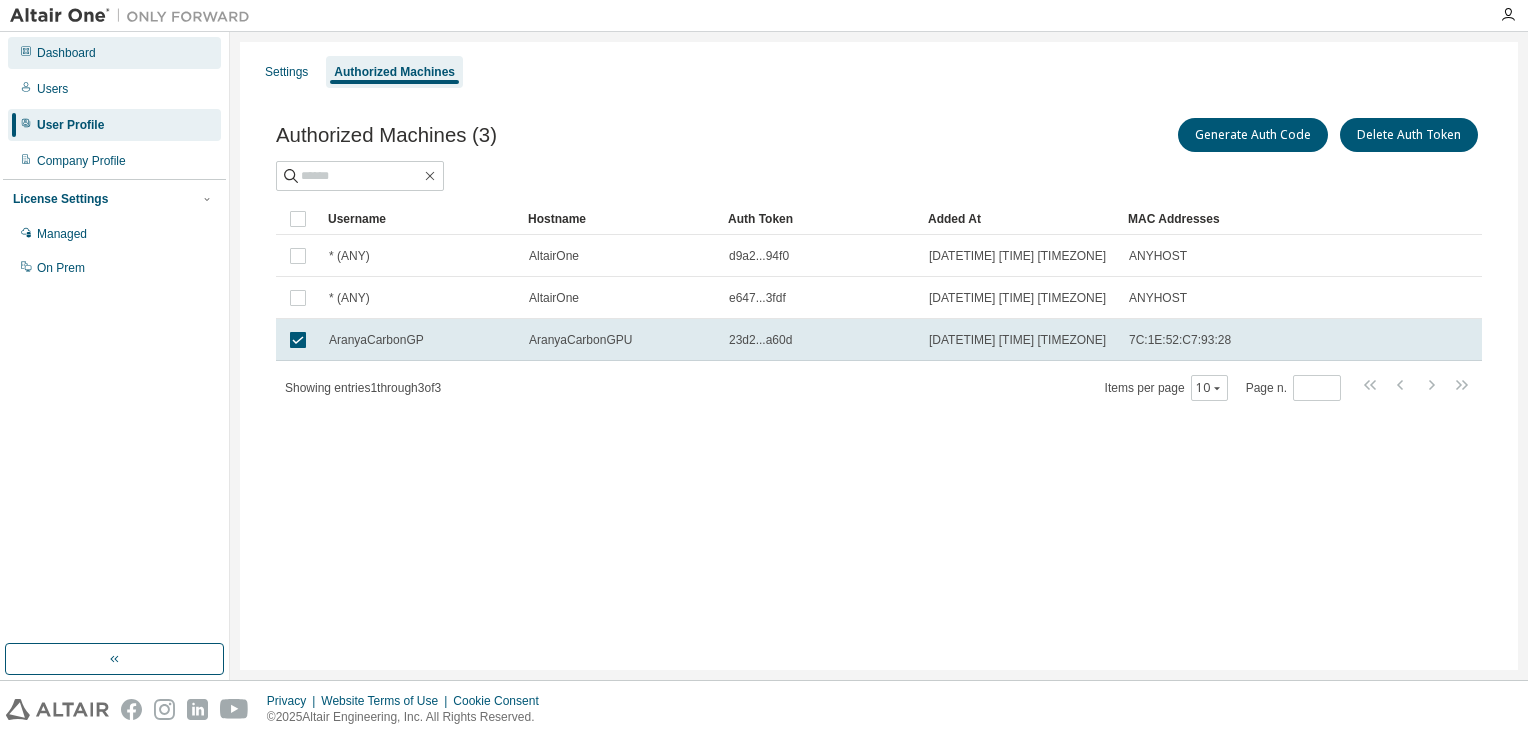 click on "Dashboard" at bounding box center [66, 53] 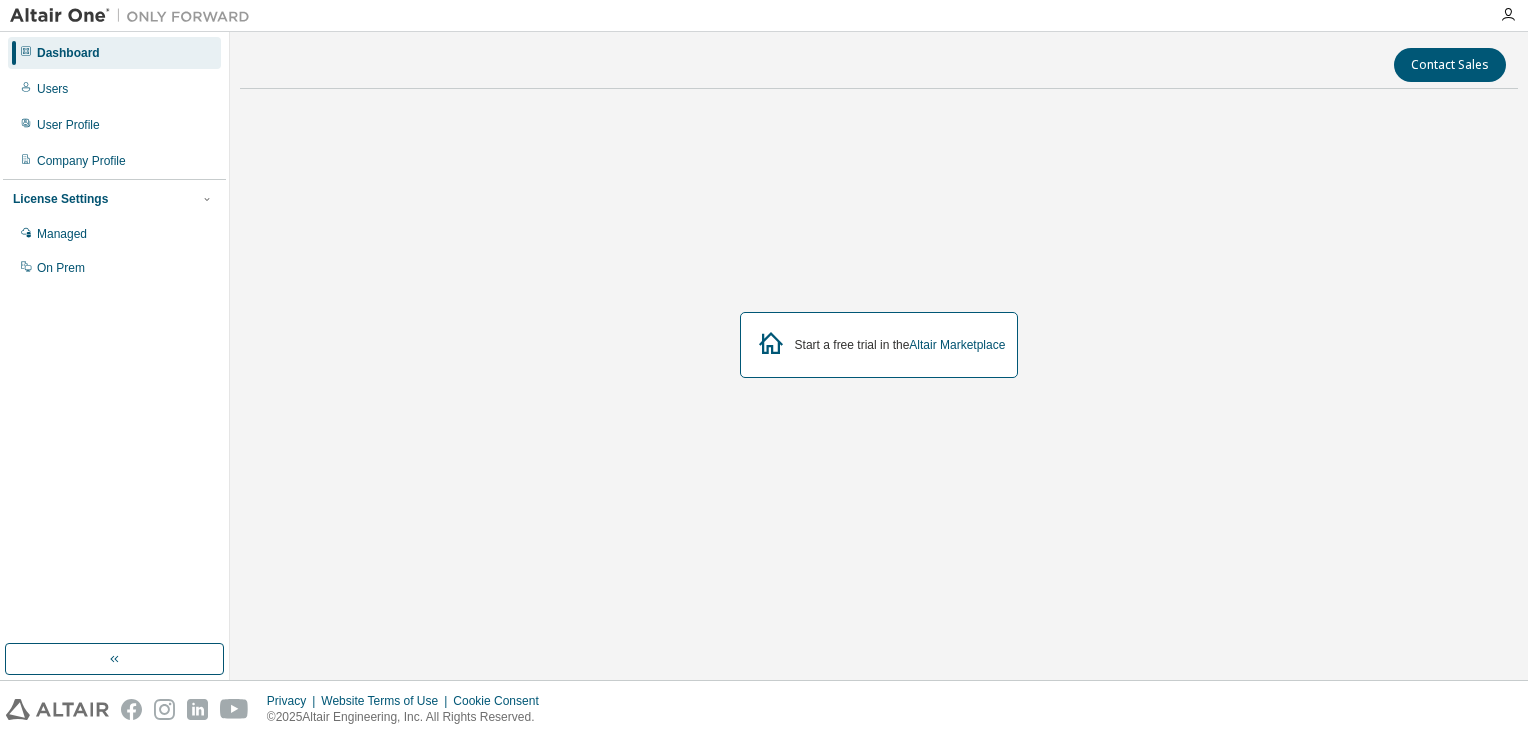 click on "Dashboard" at bounding box center [68, 53] 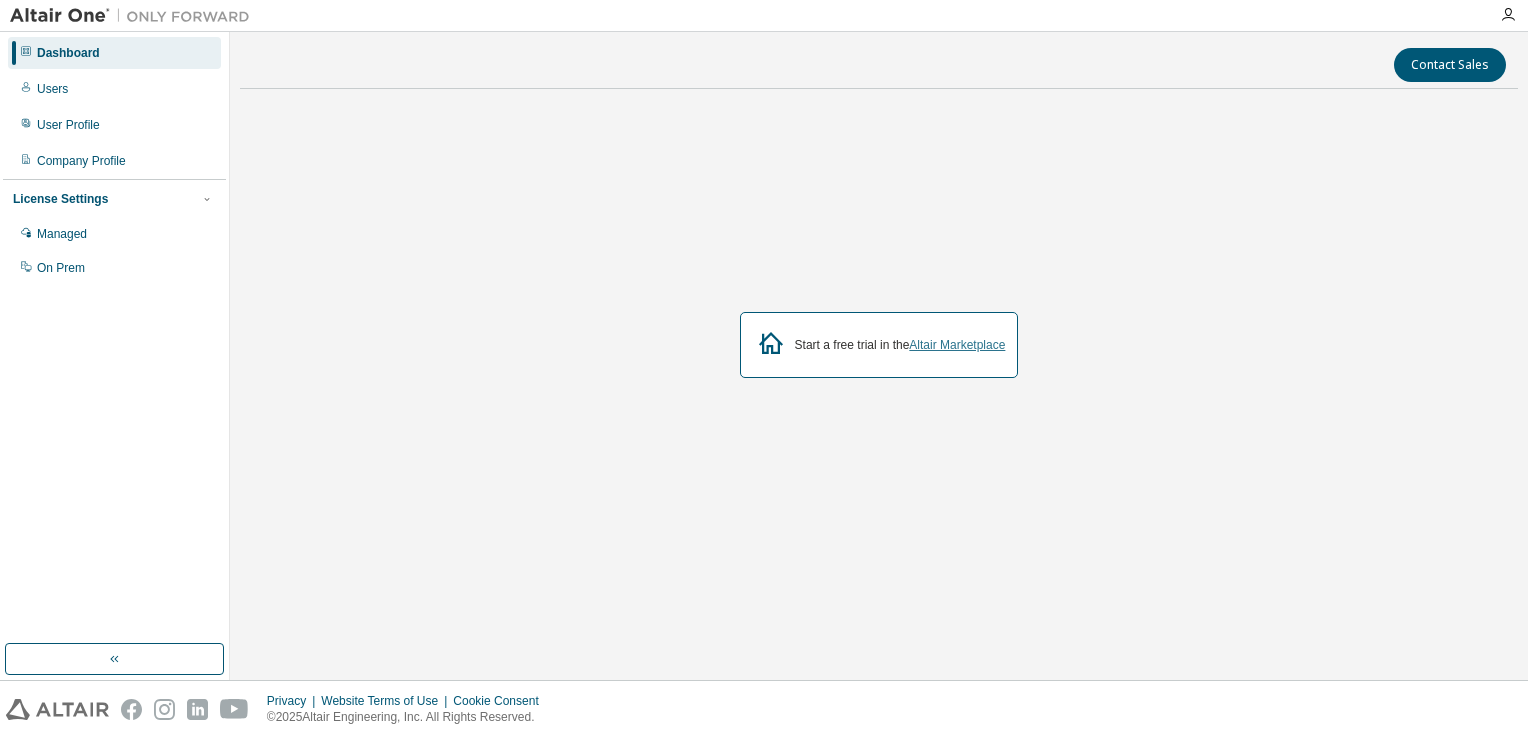 click on "Altair Marketplace" at bounding box center [957, 345] 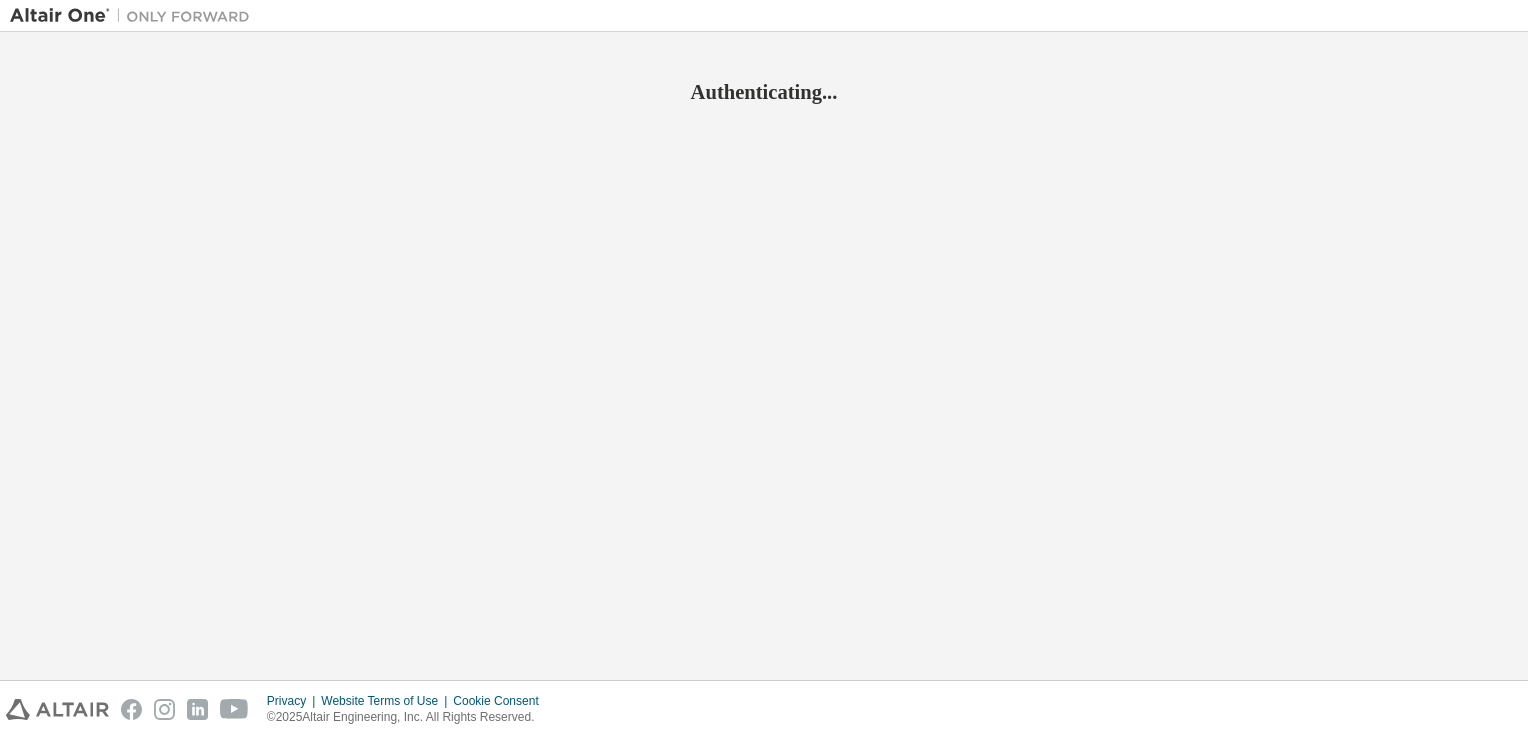 scroll, scrollTop: 0, scrollLeft: 0, axis: both 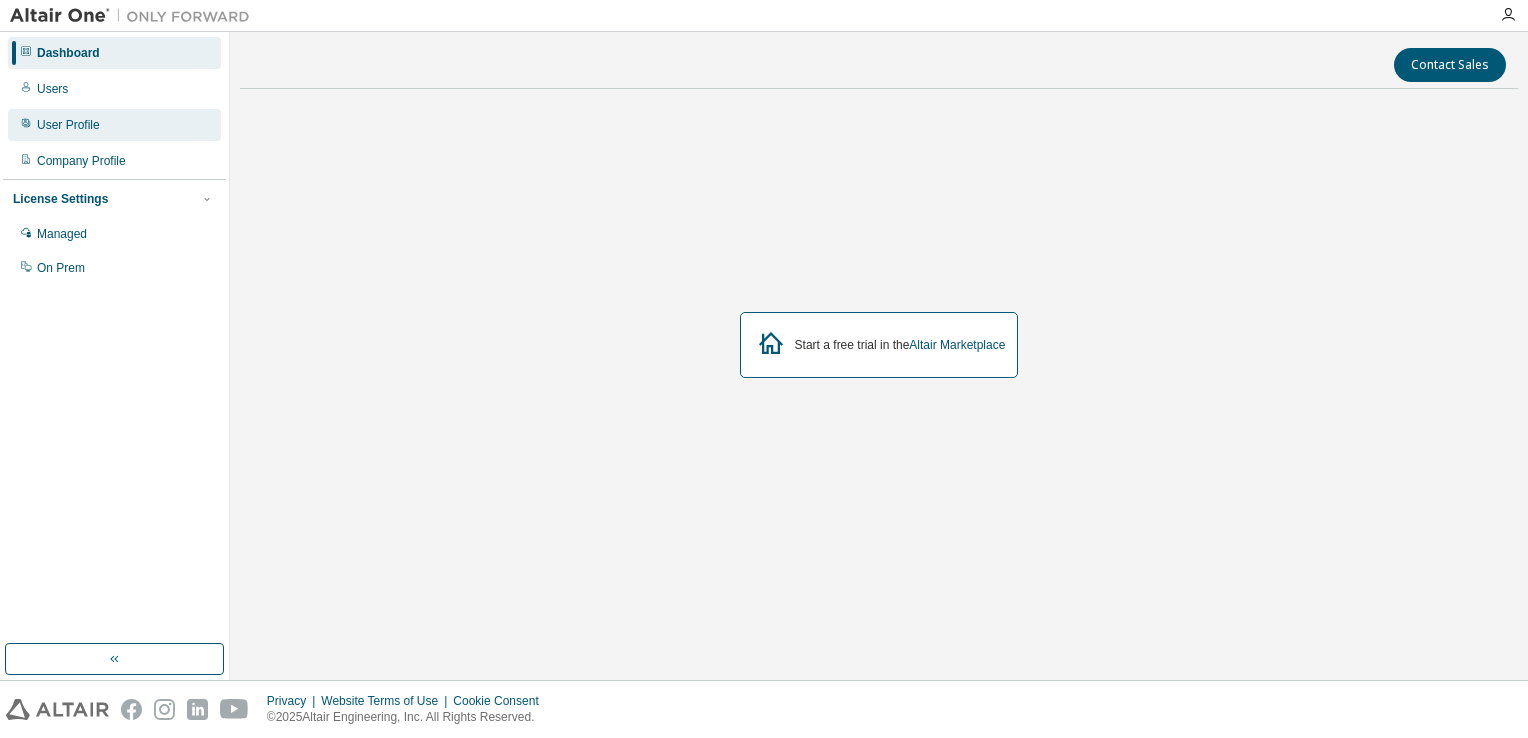 click on "User Profile" at bounding box center [68, 125] 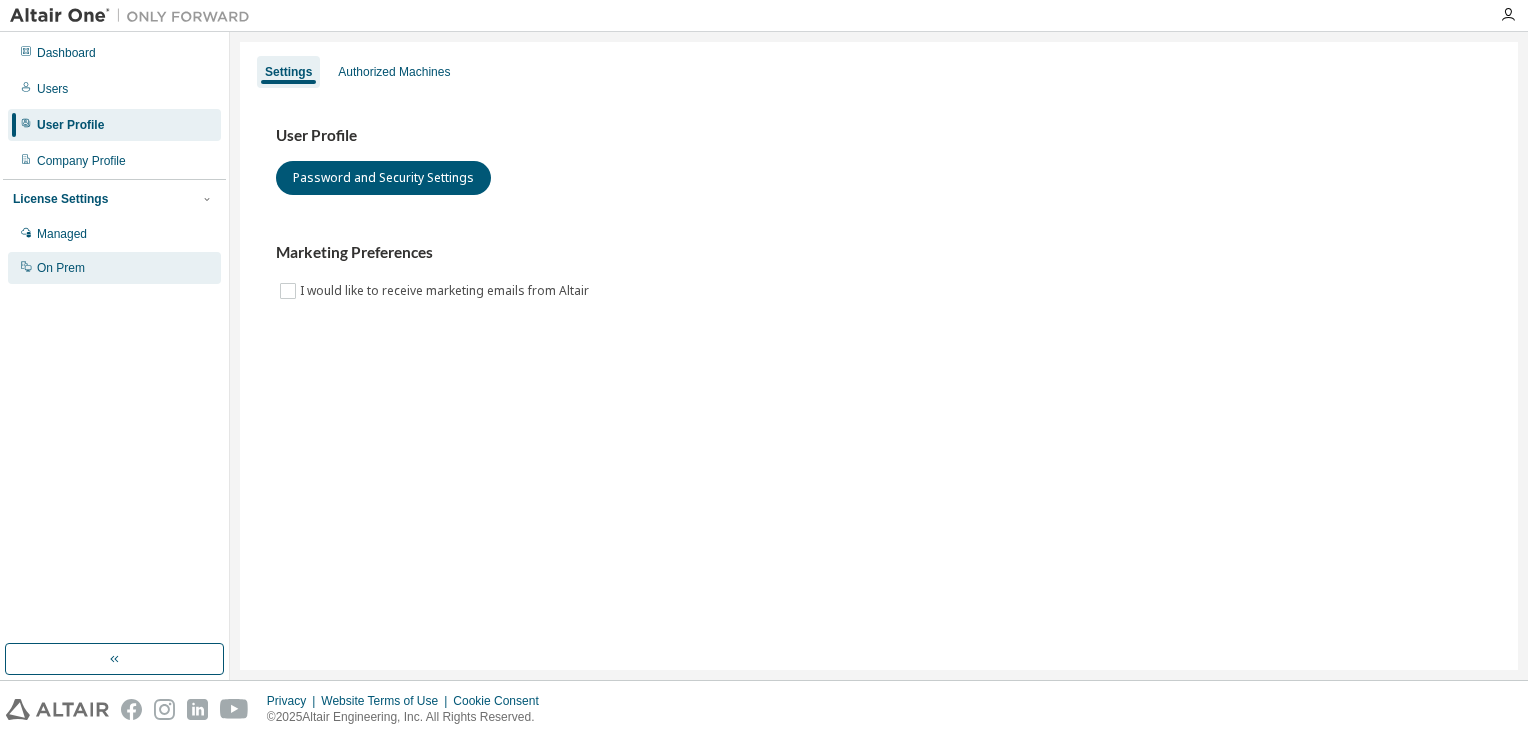 click on "On Prem" at bounding box center (61, 268) 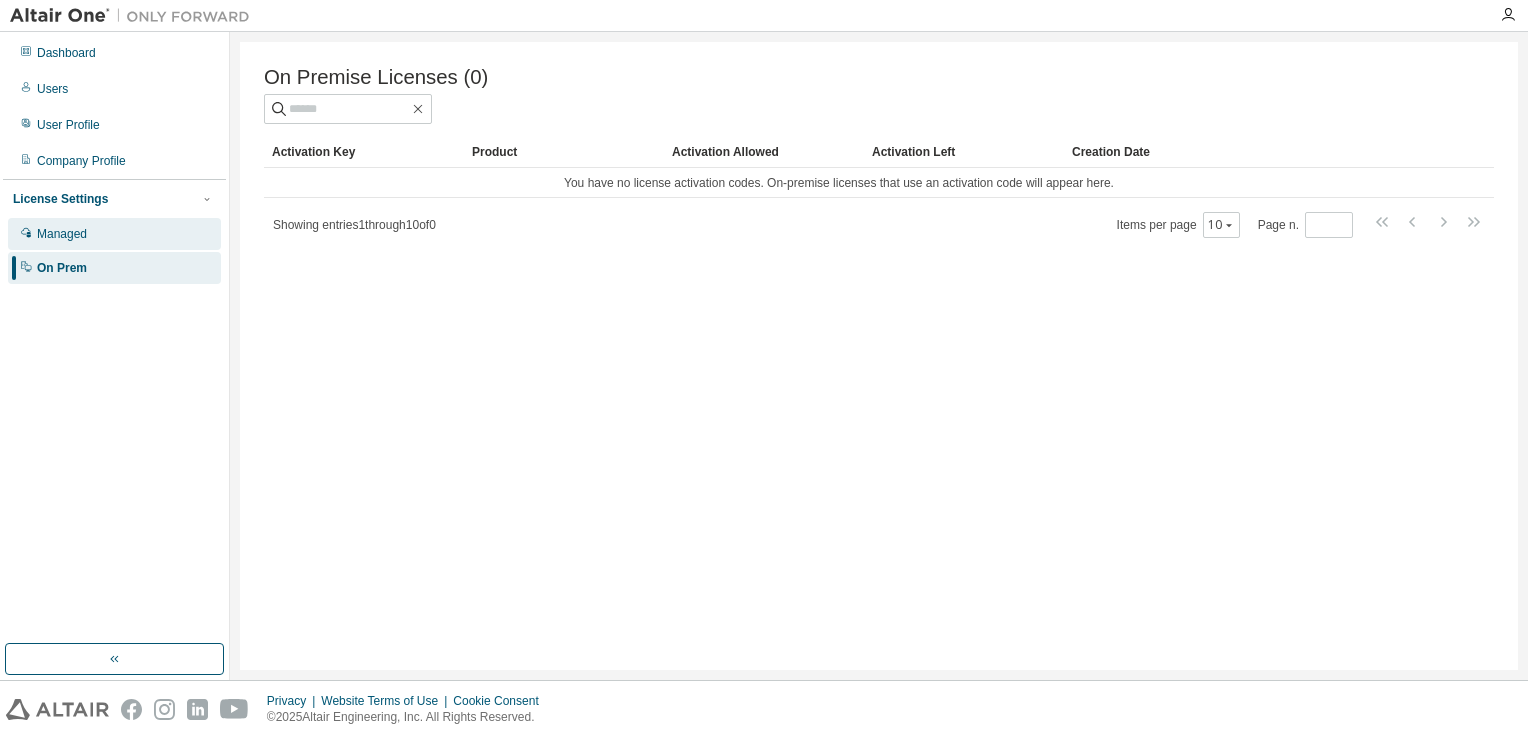 click on "Managed" at bounding box center (62, 234) 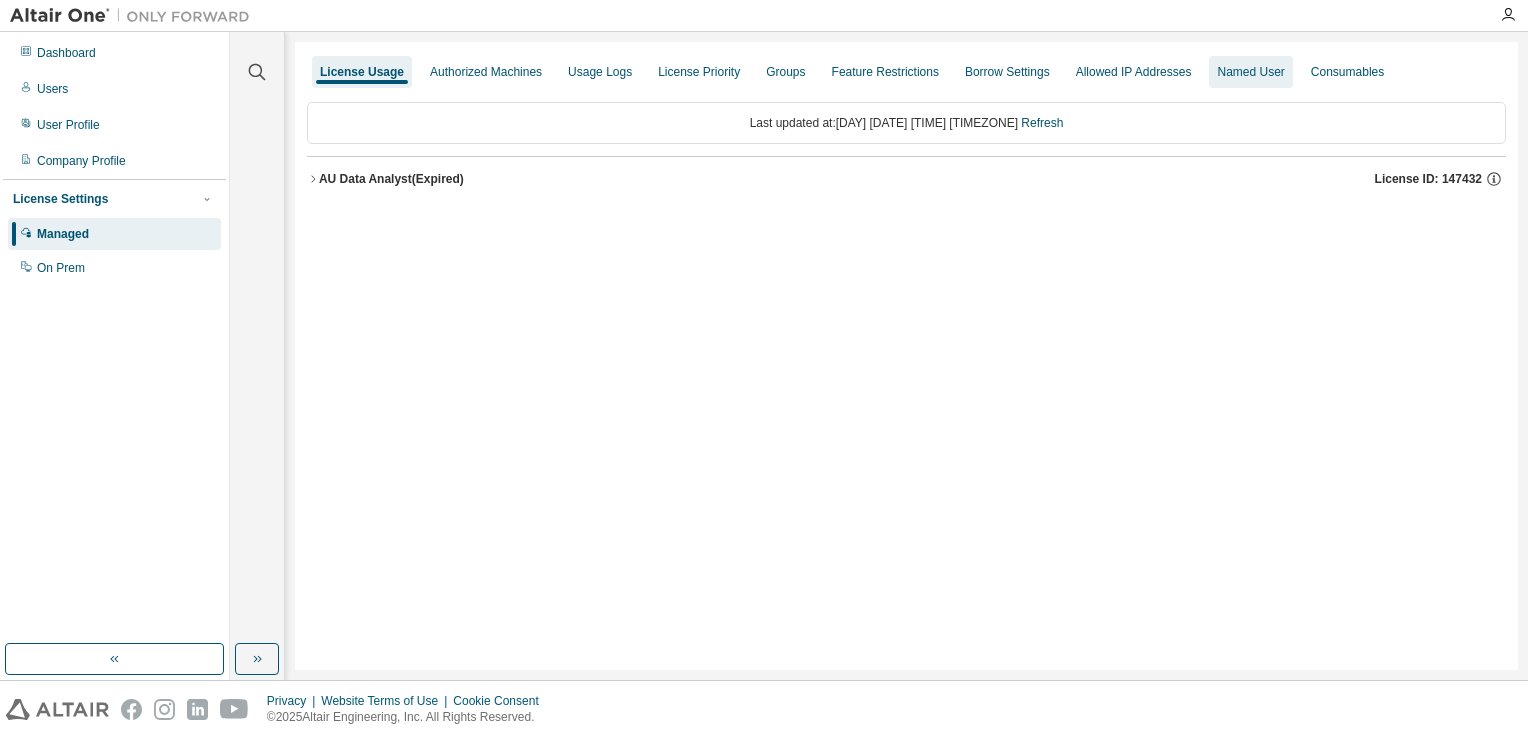 click on "Named User" at bounding box center (1250, 72) 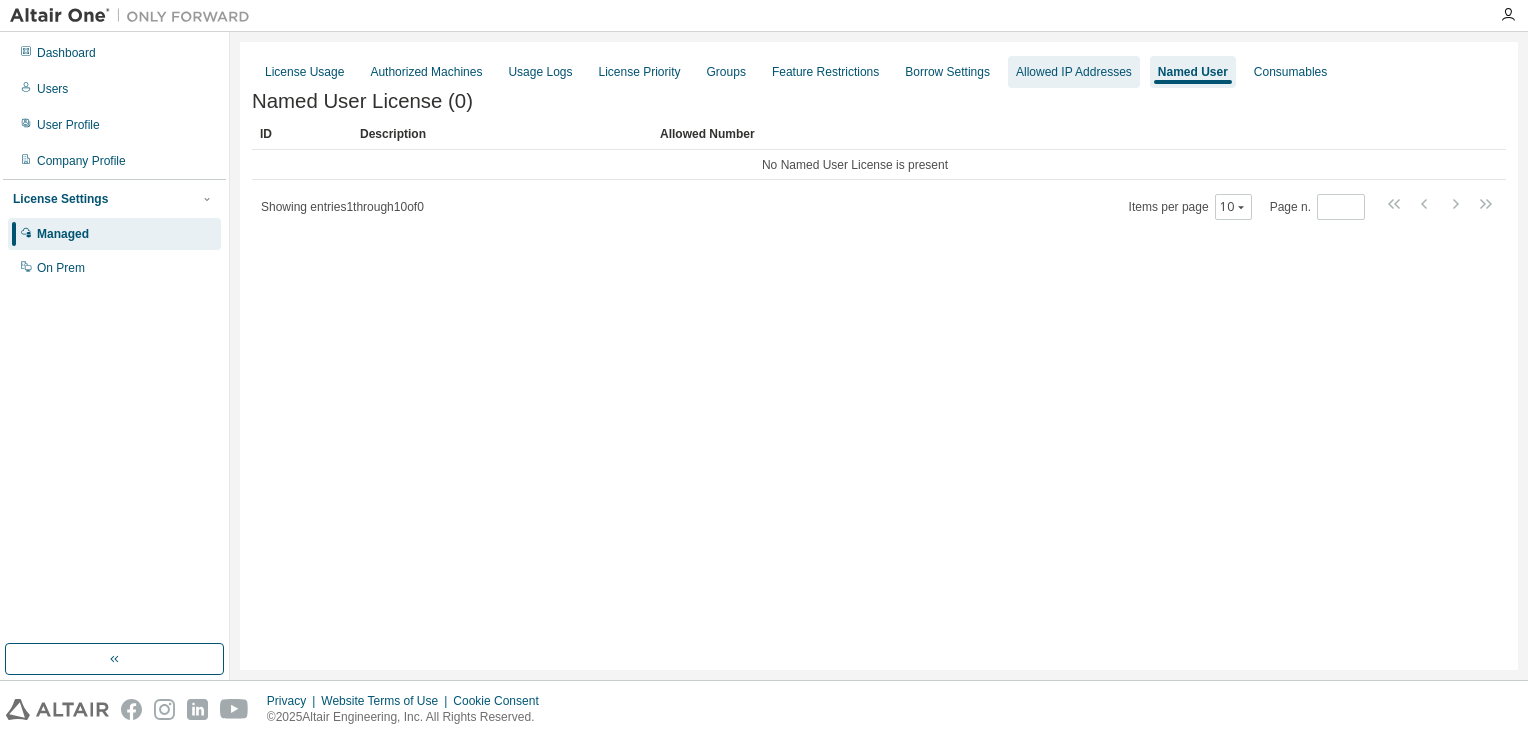 click on "Allowed IP Addresses" at bounding box center [1074, 72] 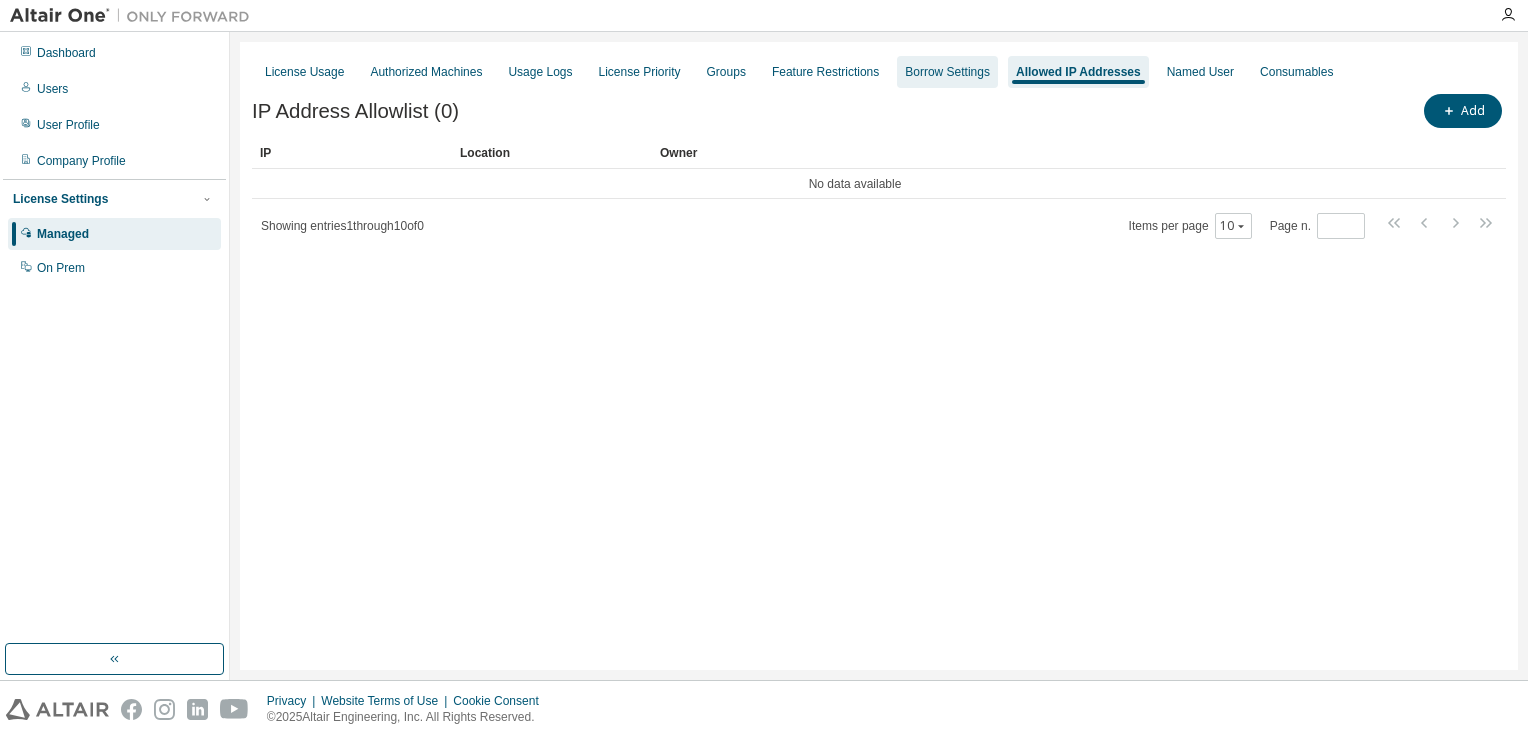 click on "Borrow Settings" at bounding box center (947, 72) 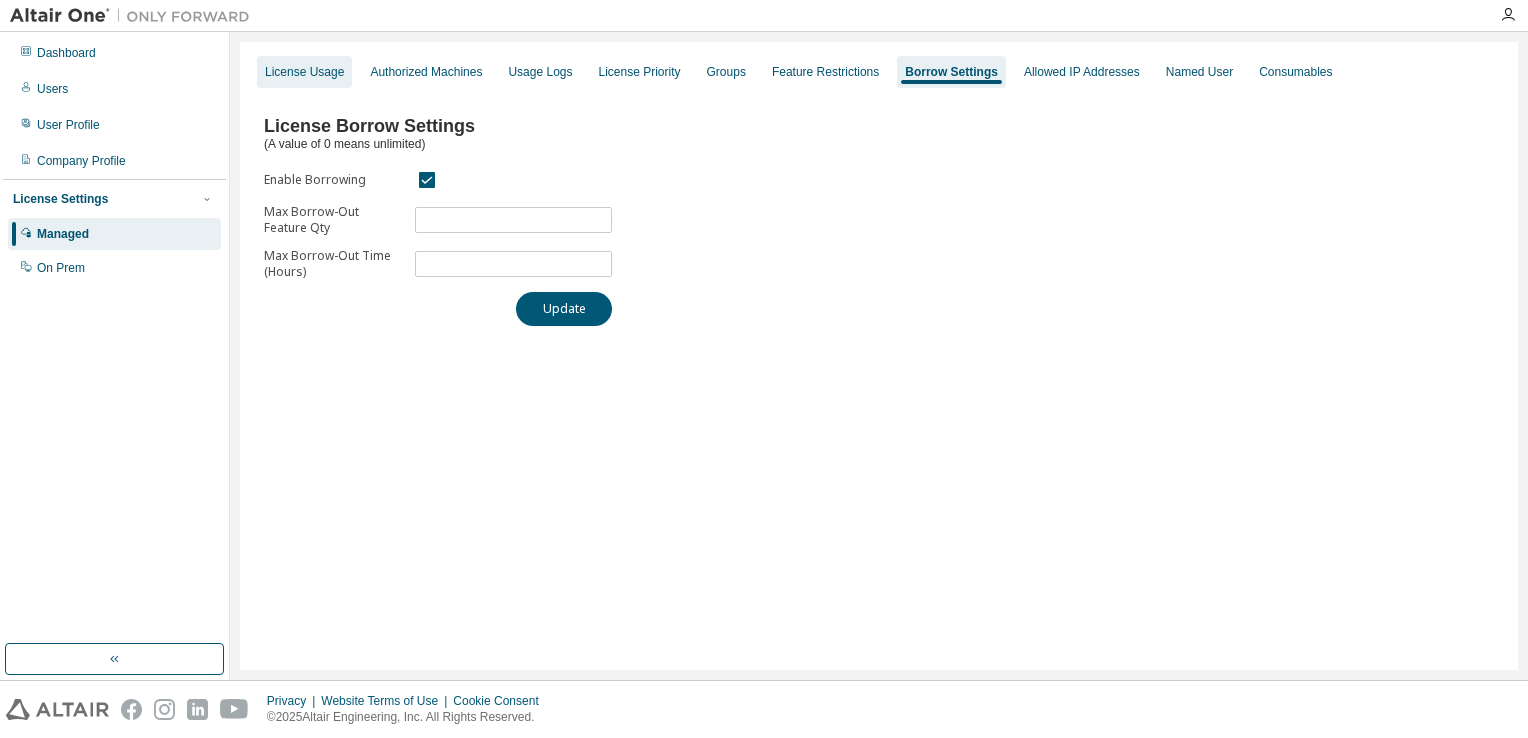 click on "License Usage" at bounding box center [304, 72] 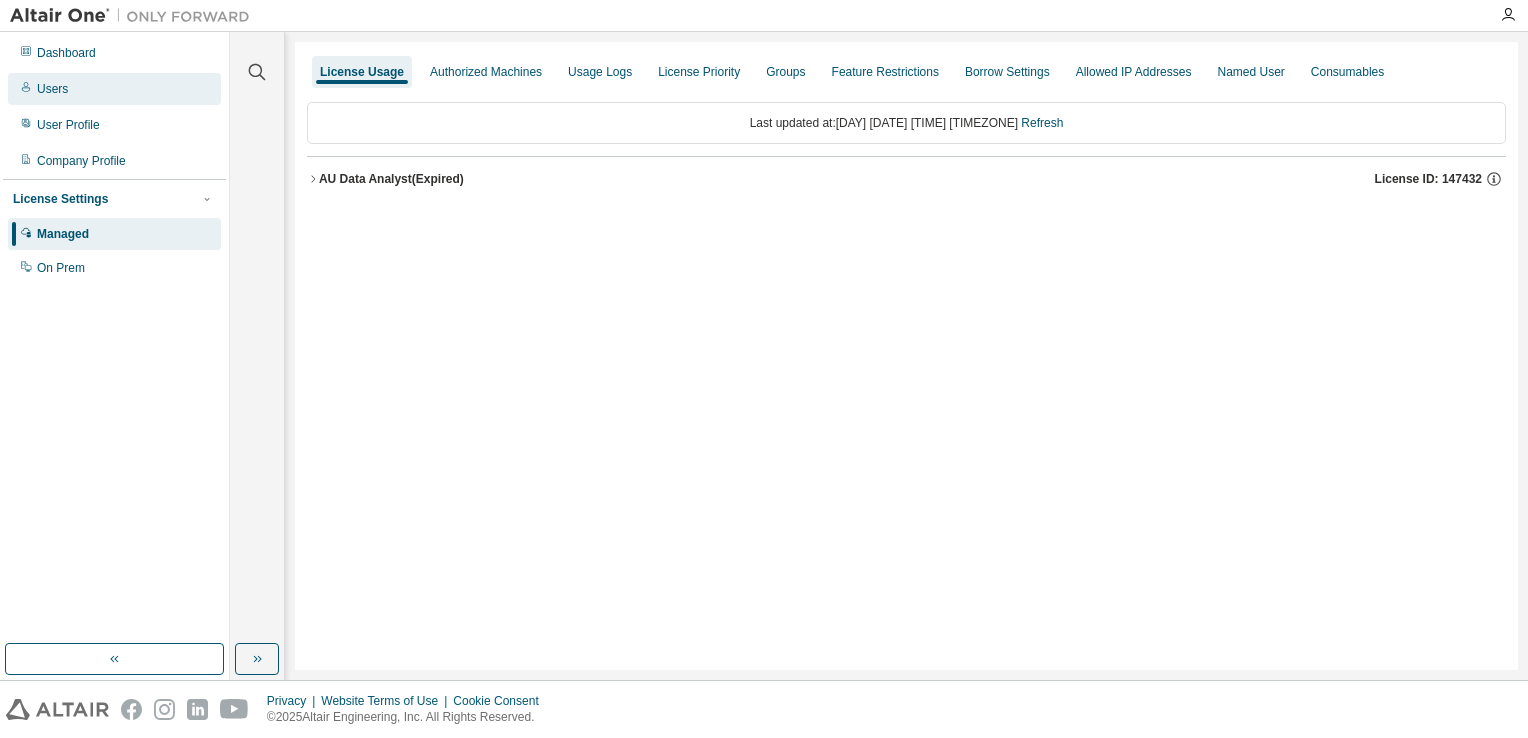 click on "Users" at bounding box center [52, 89] 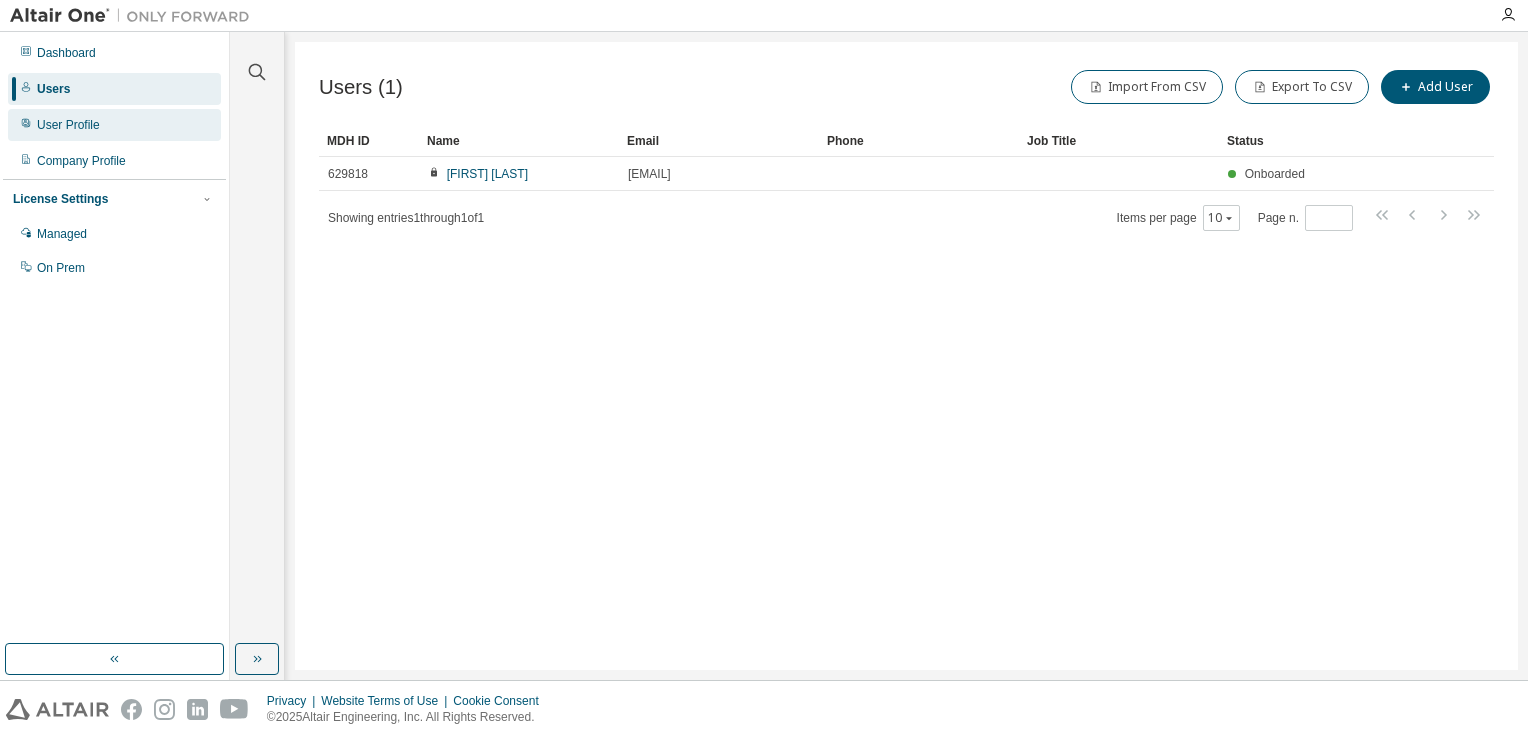 click on "User Profile" at bounding box center [68, 125] 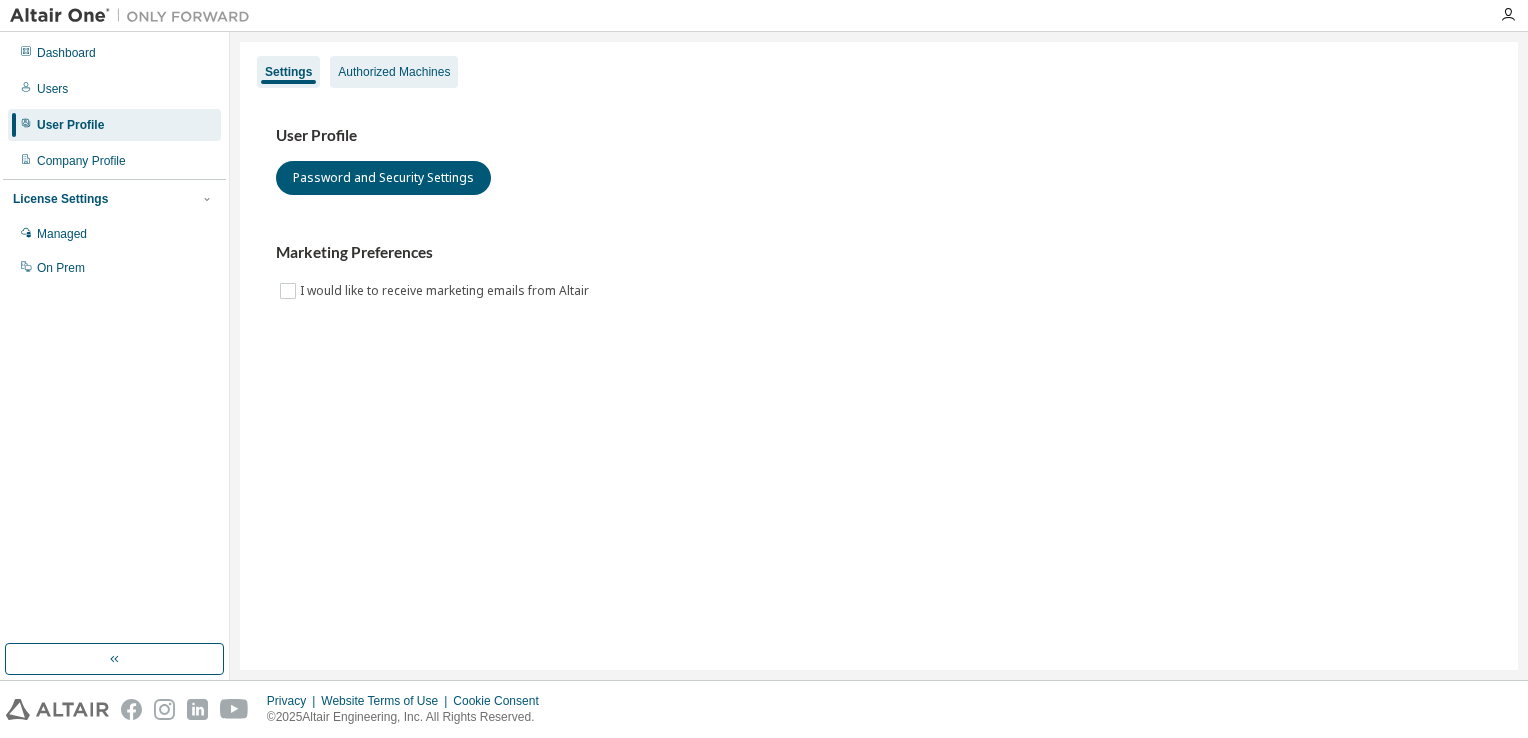 click on "Authorized Machines" at bounding box center [394, 72] 